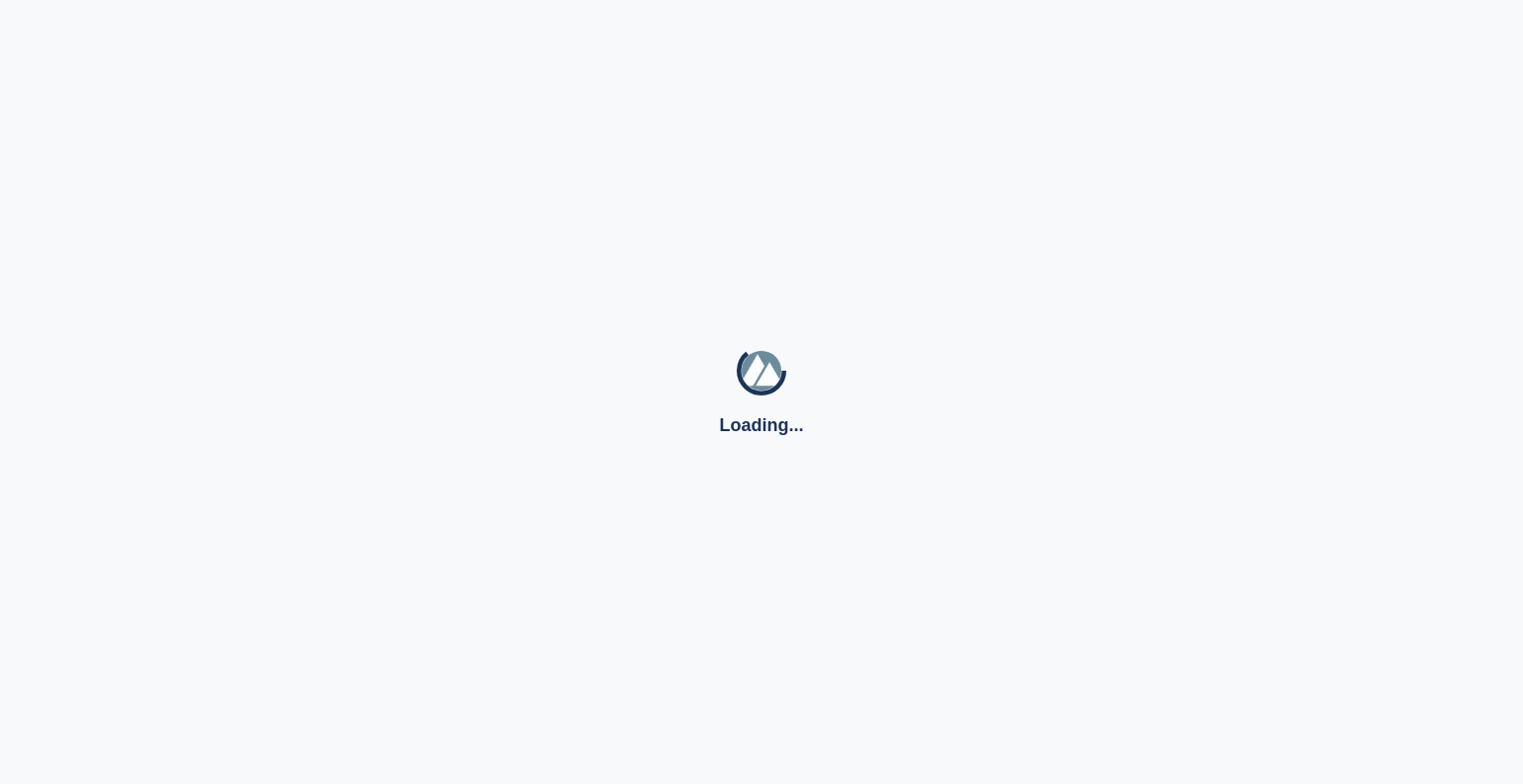 scroll, scrollTop: 0, scrollLeft: 0, axis: both 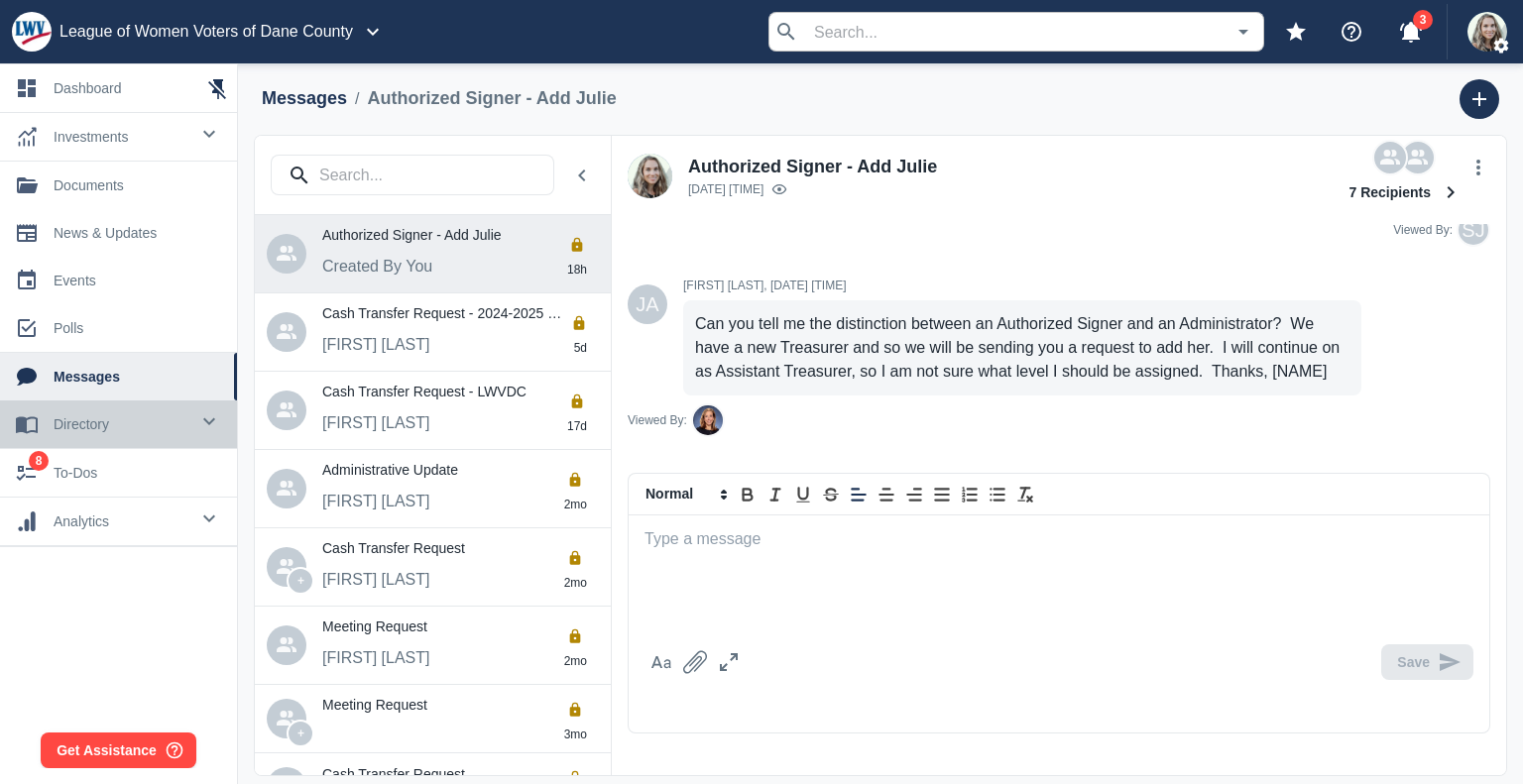 click on "directory" at bounding box center (121, 137) 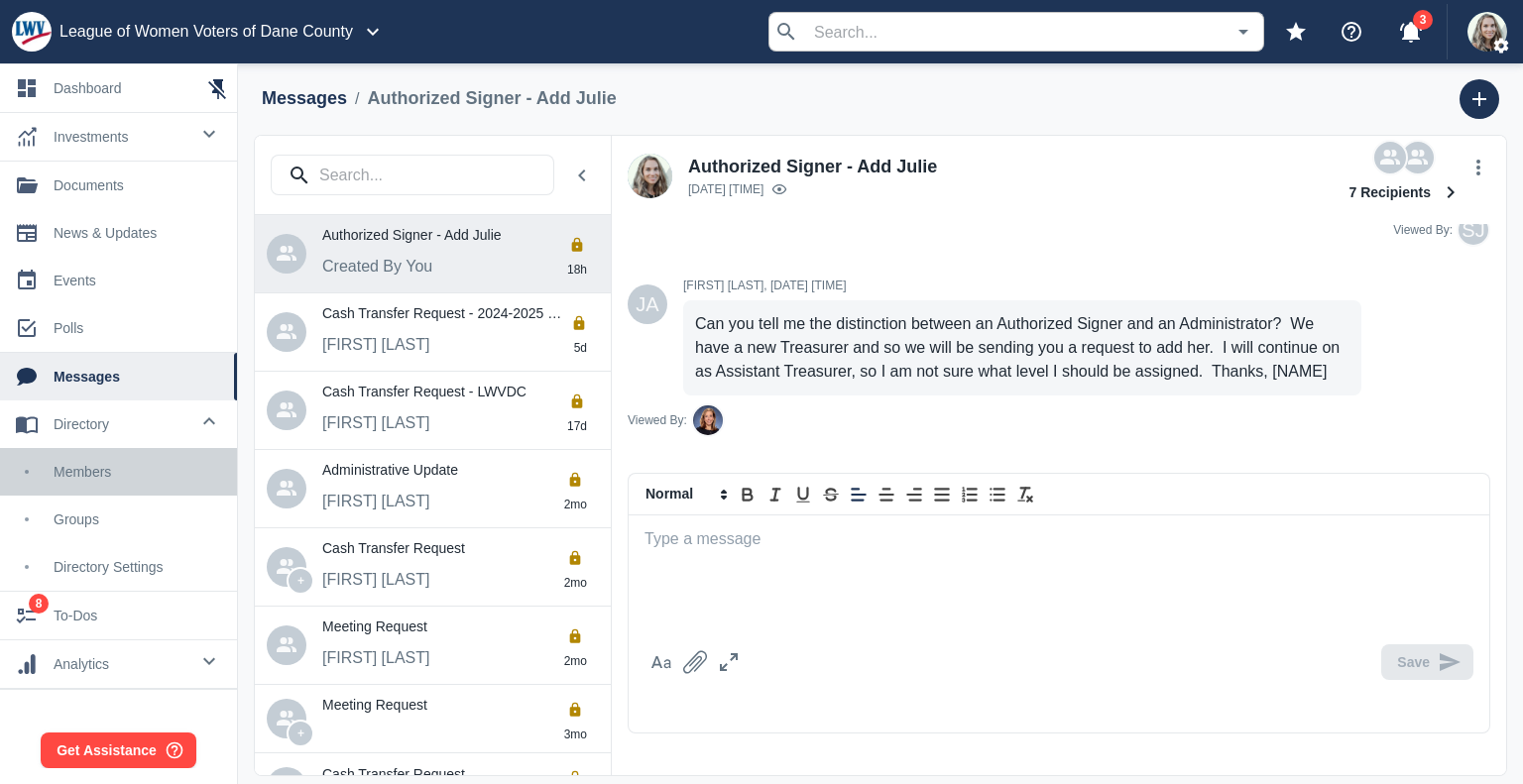 click on "members" at bounding box center [118, 472] 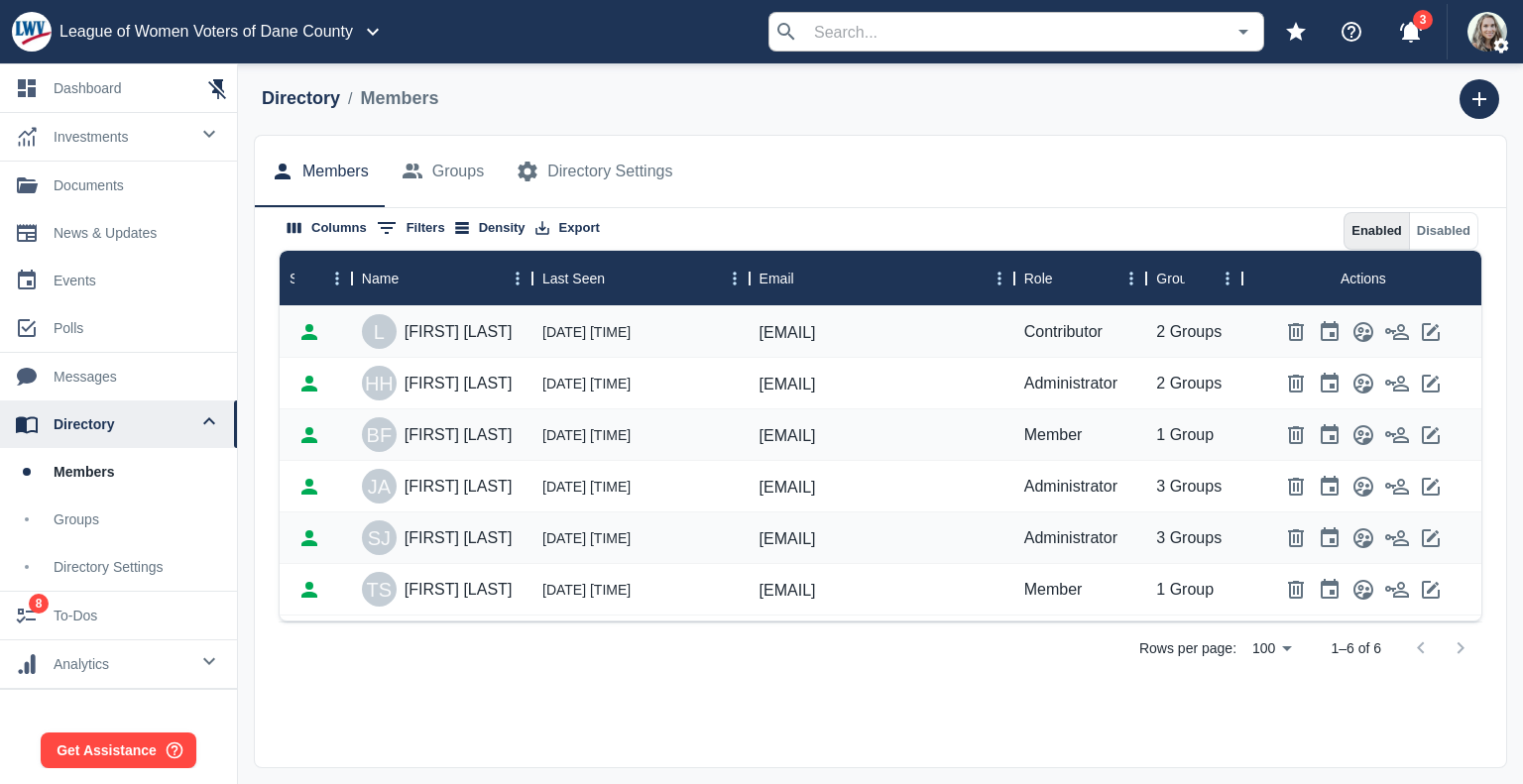 click on "Members Groups Directory Settings" at bounding box center [880, 171] 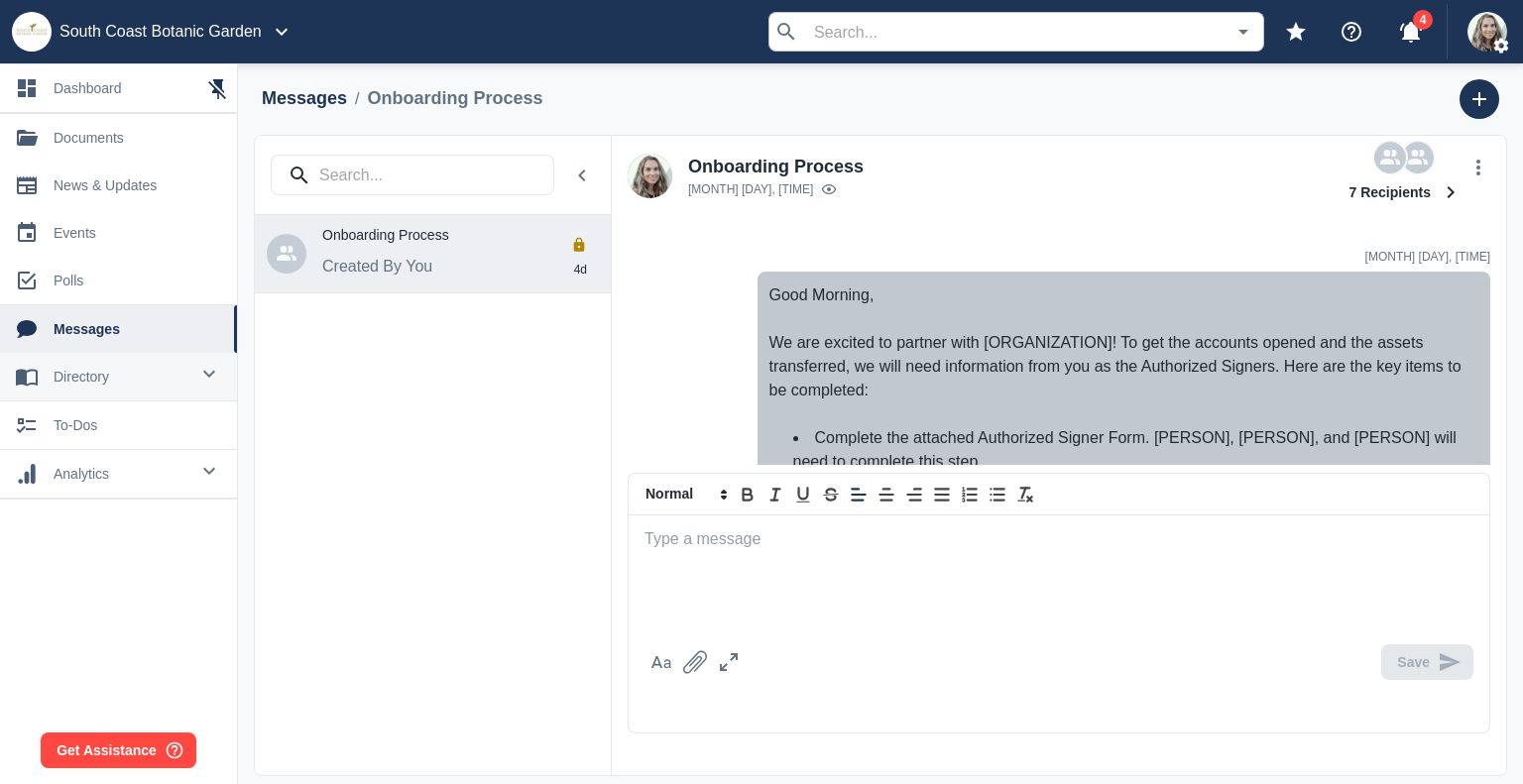 scroll, scrollTop: 0, scrollLeft: 0, axis: both 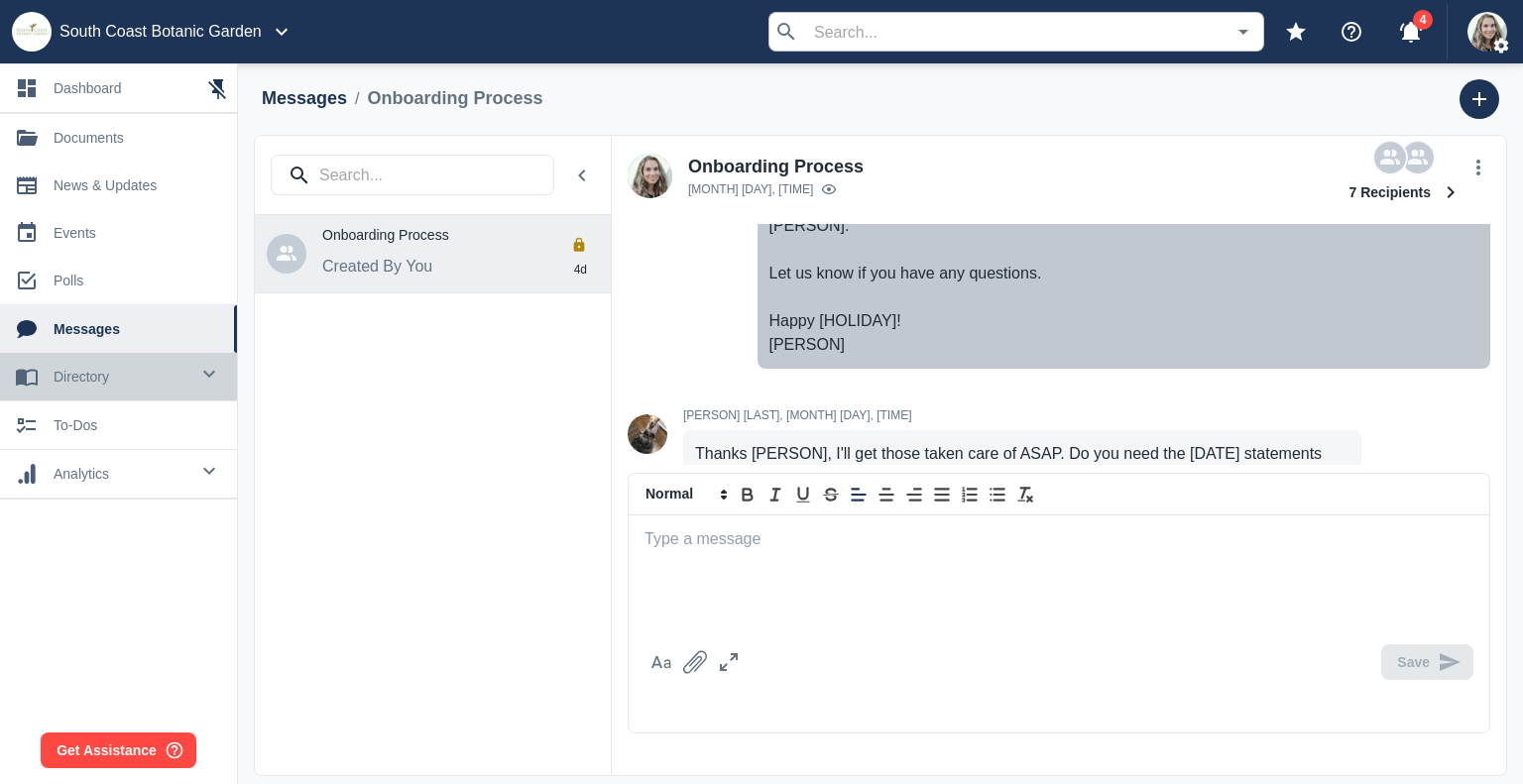 click on "directory" at bounding box center (121, 377) 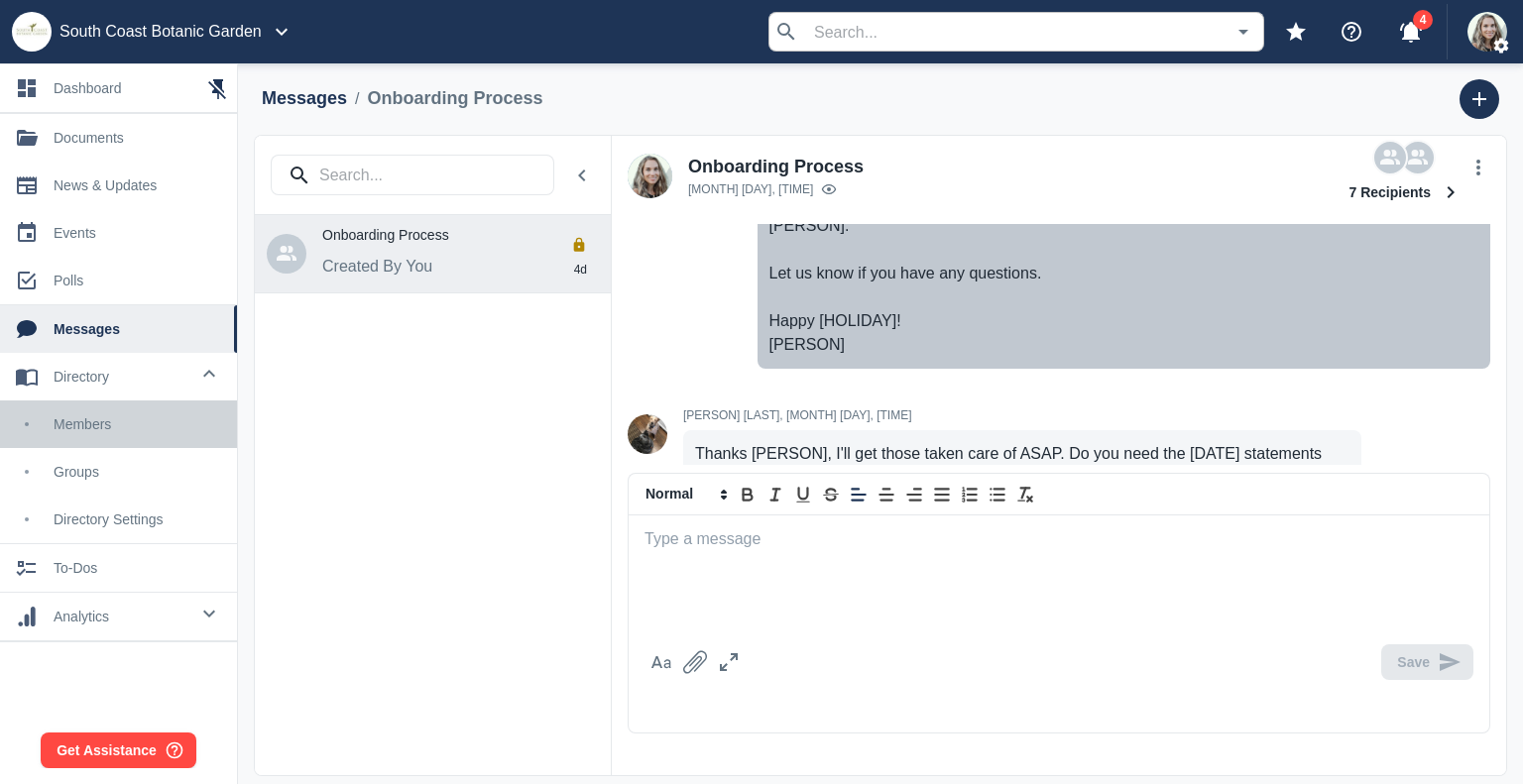 click on "members" at bounding box center (137, 424) 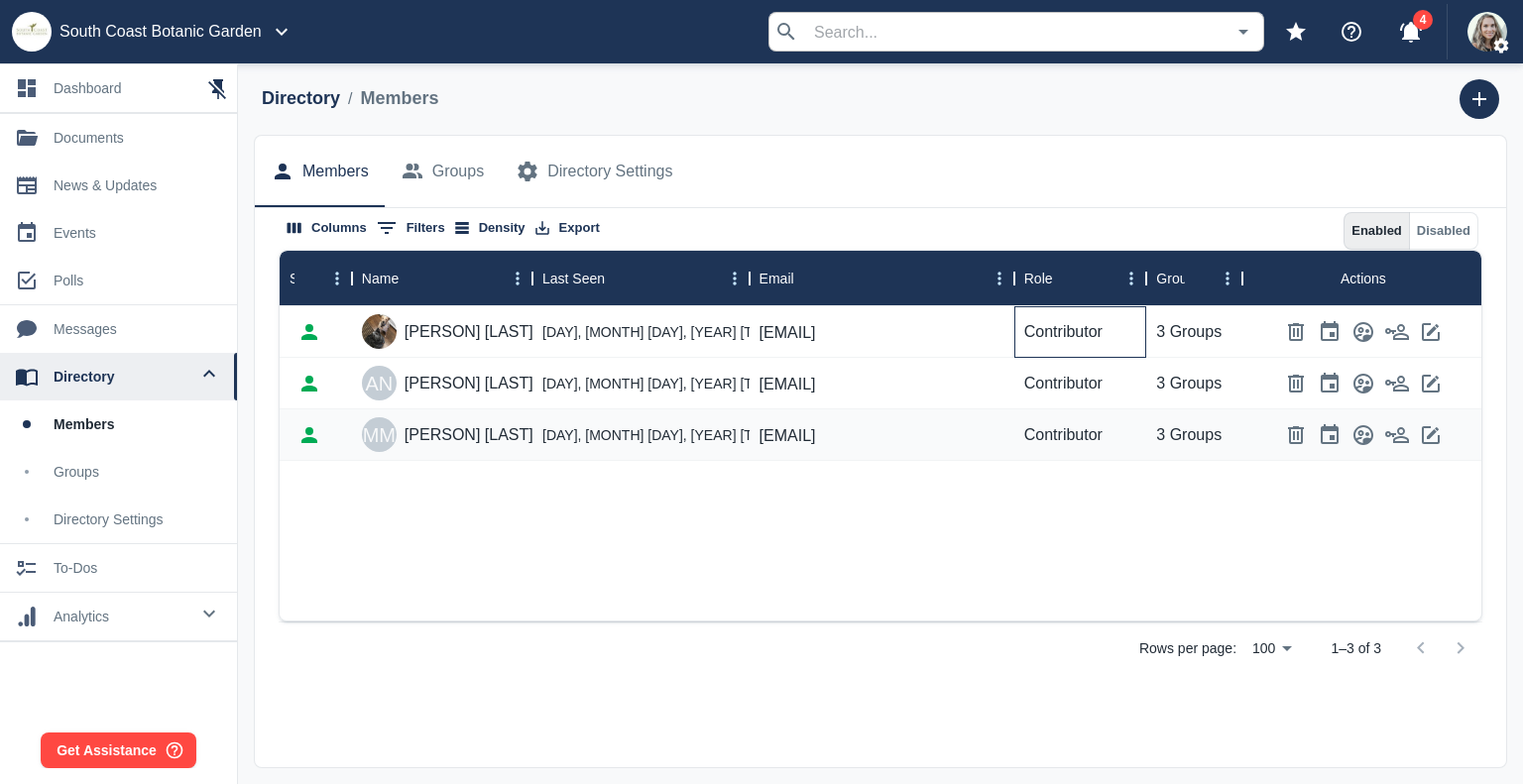 click on "Contributor" at bounding box center (1063, 332) 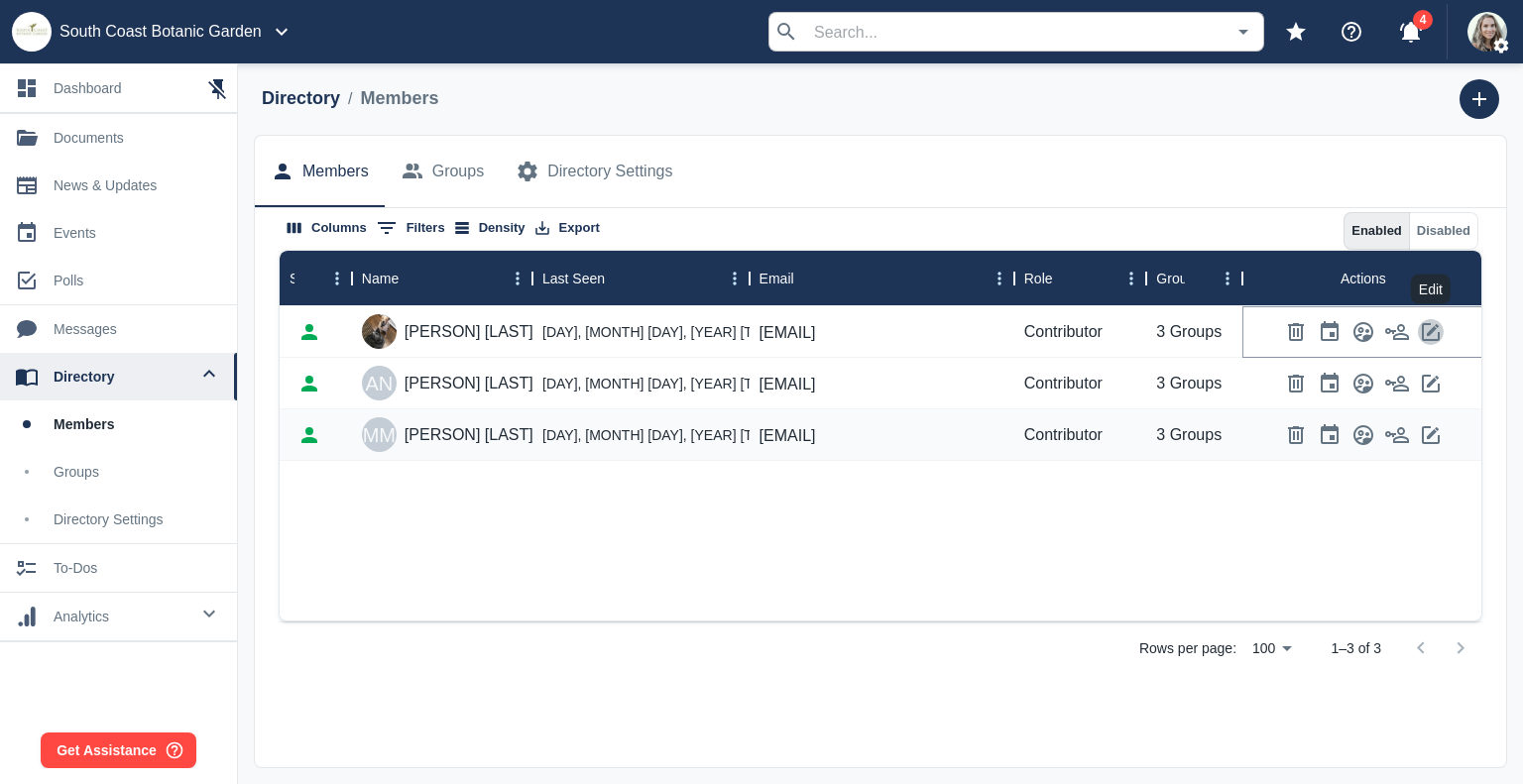 click at bounding box center [1431, 332] 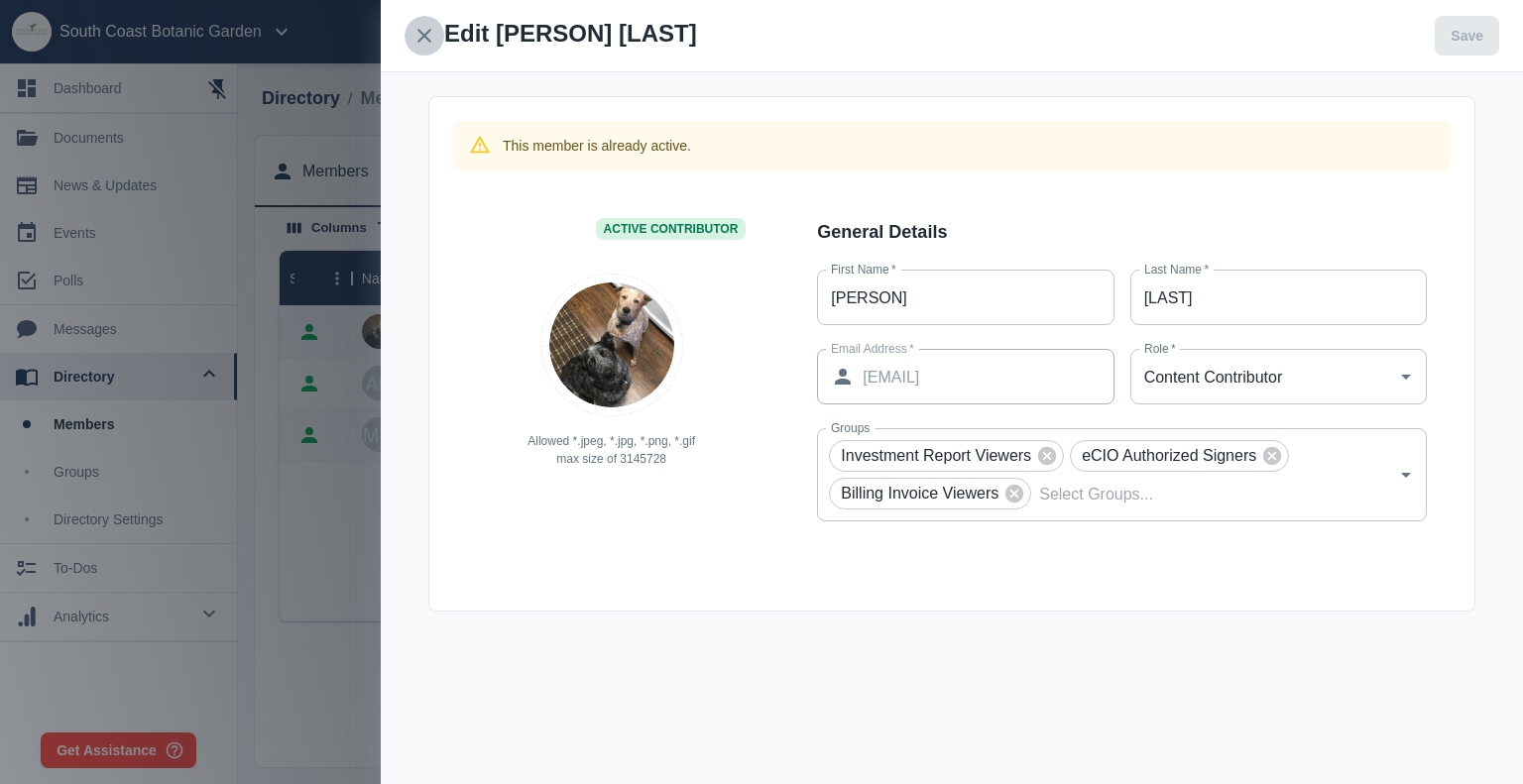 click at bounding box center (424, 36) 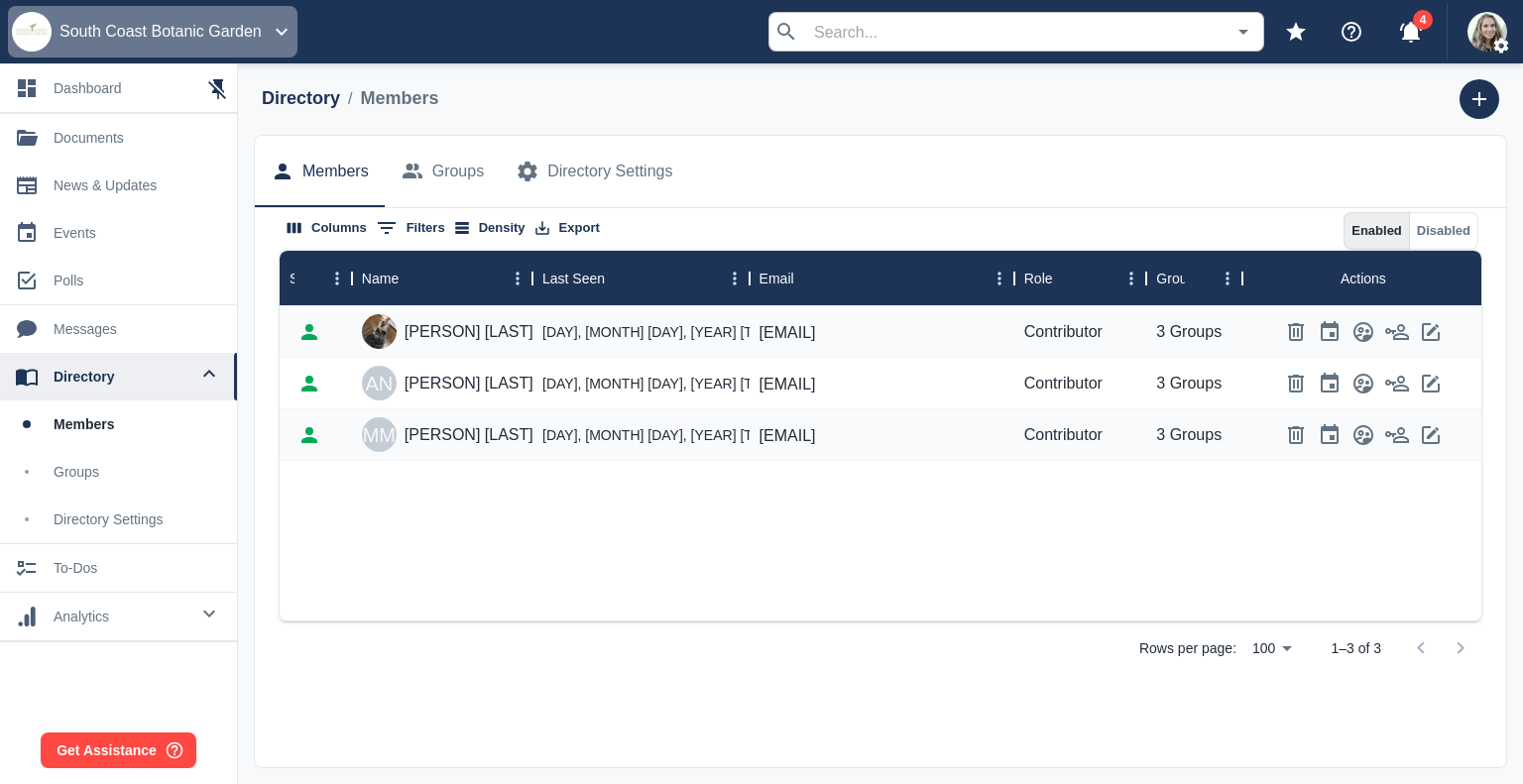 click on "South Coast Botanic Garden" at bounding box center (161, 32) 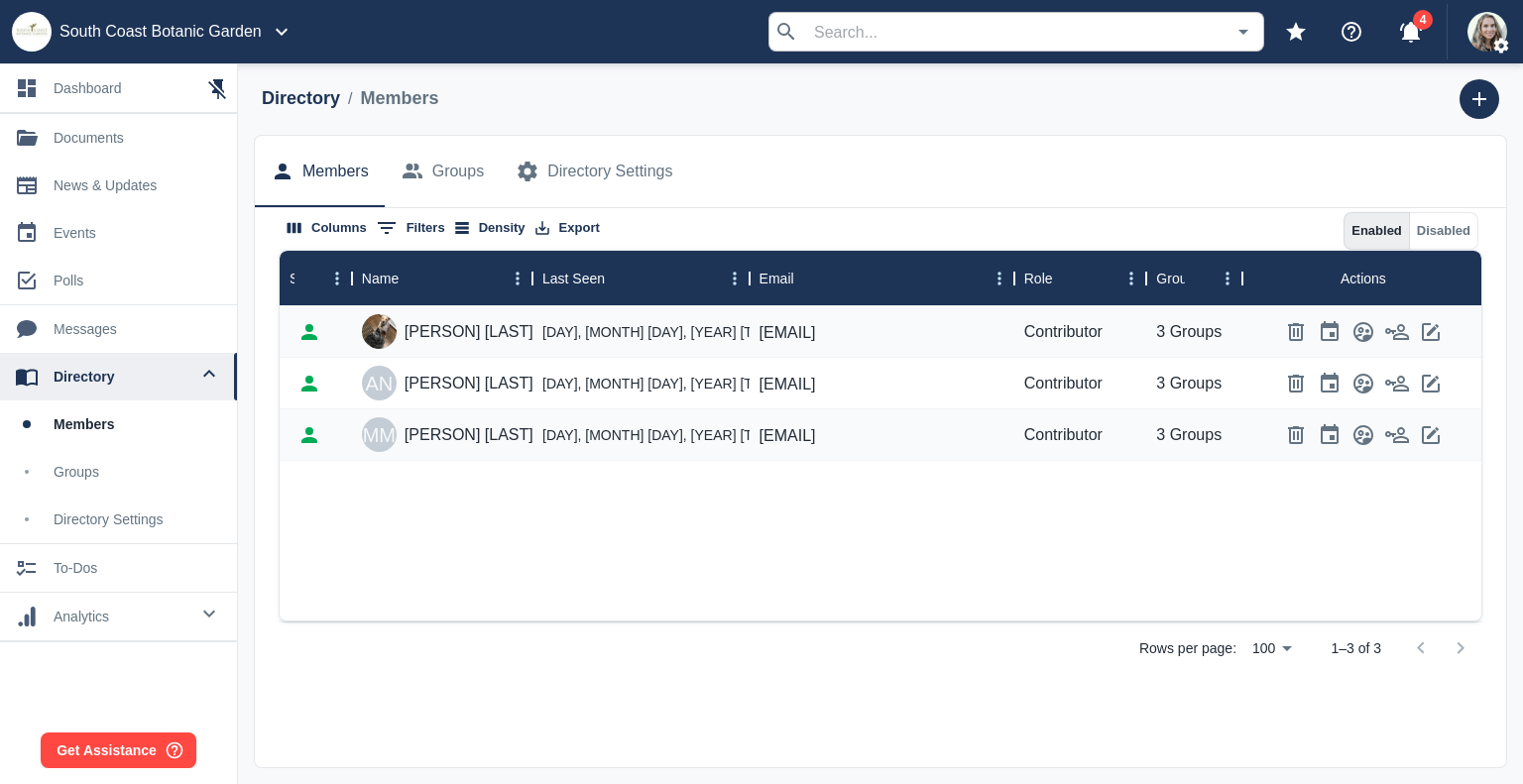 click at bounding box center [762, 392] 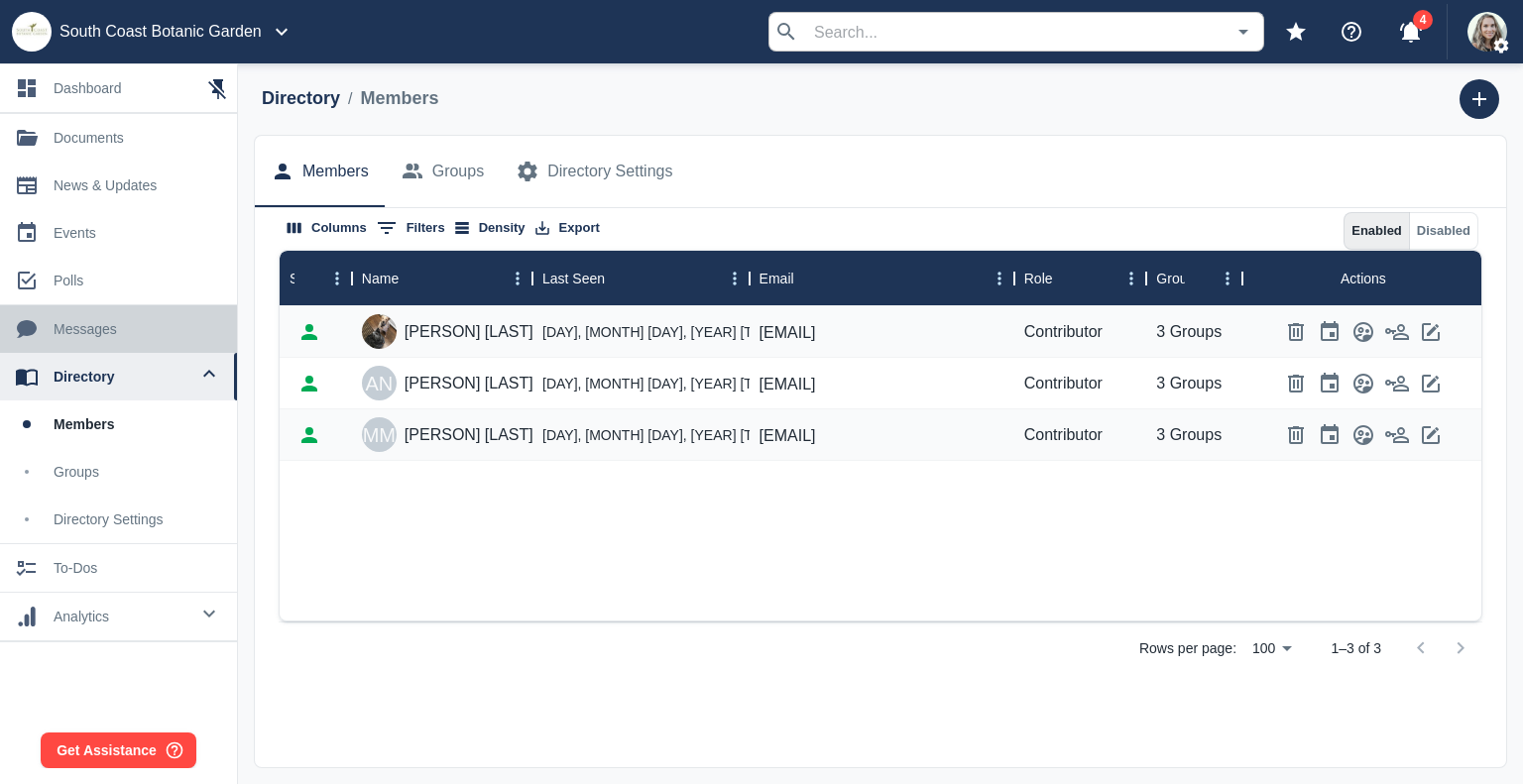 click on "messages" at bounding box center [137, 329] 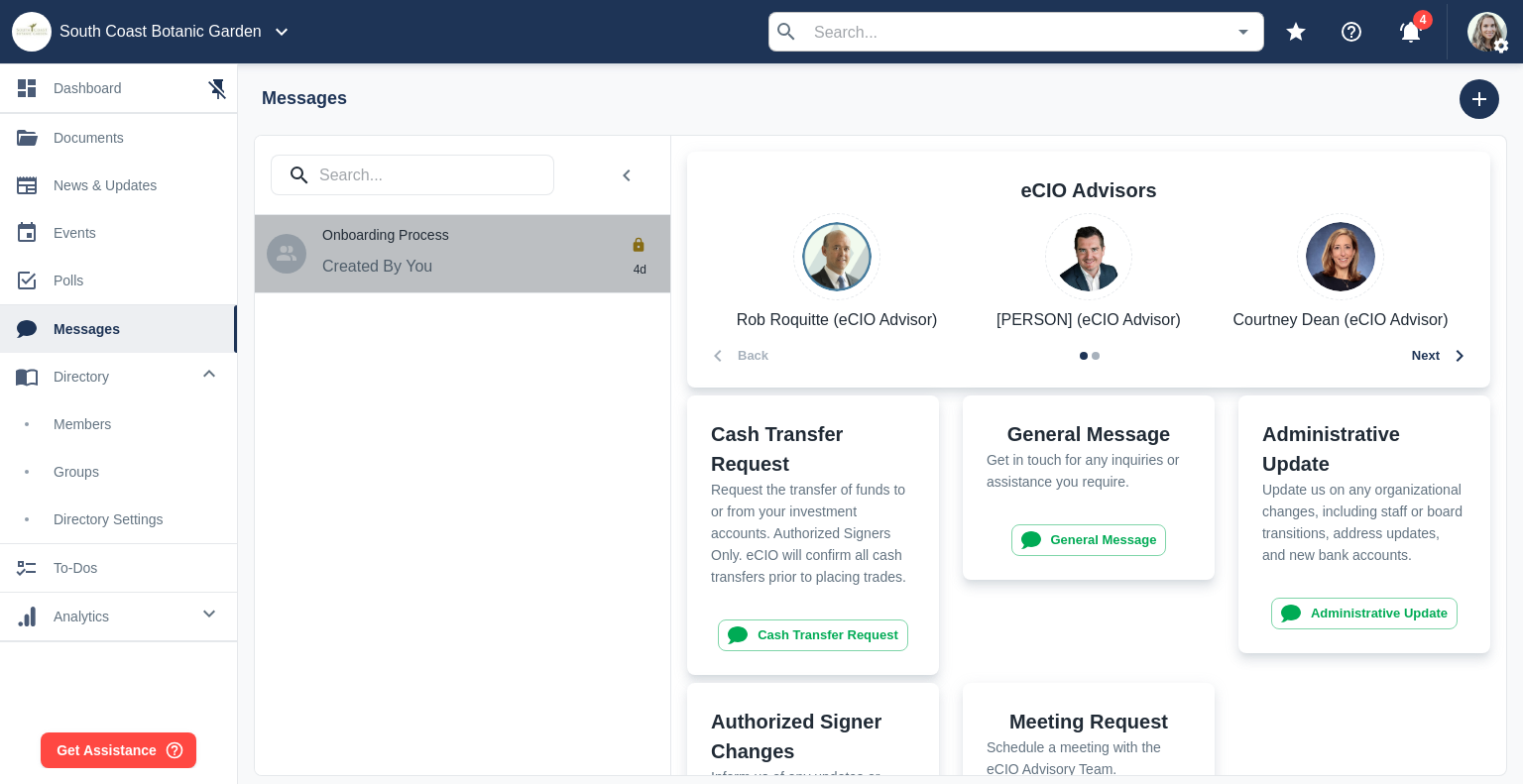 click on "Onboarding Process" at bounding box center (496, 238) 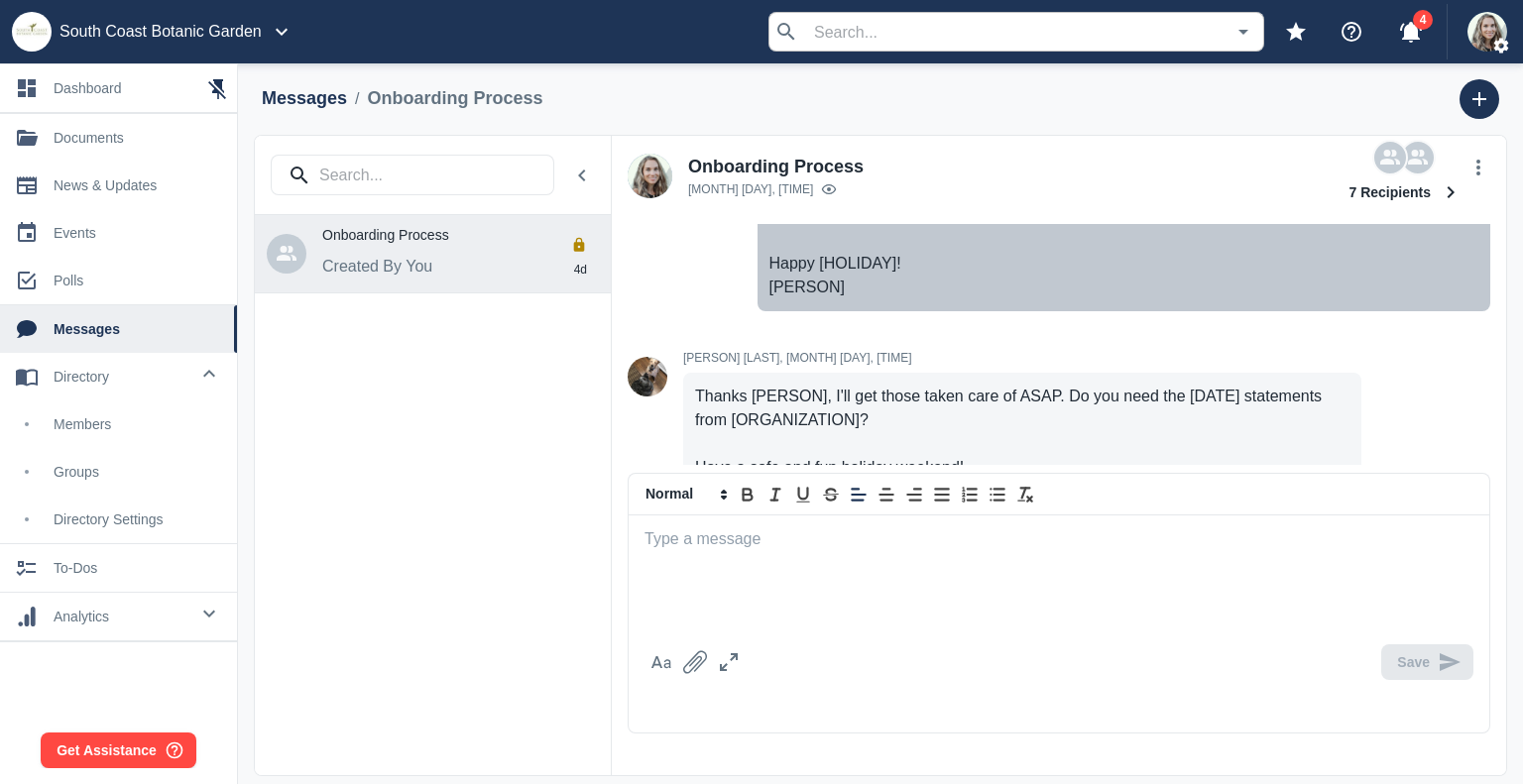 scroll, scrollTop: 1027, scrollLeft: 0, axis: vertical 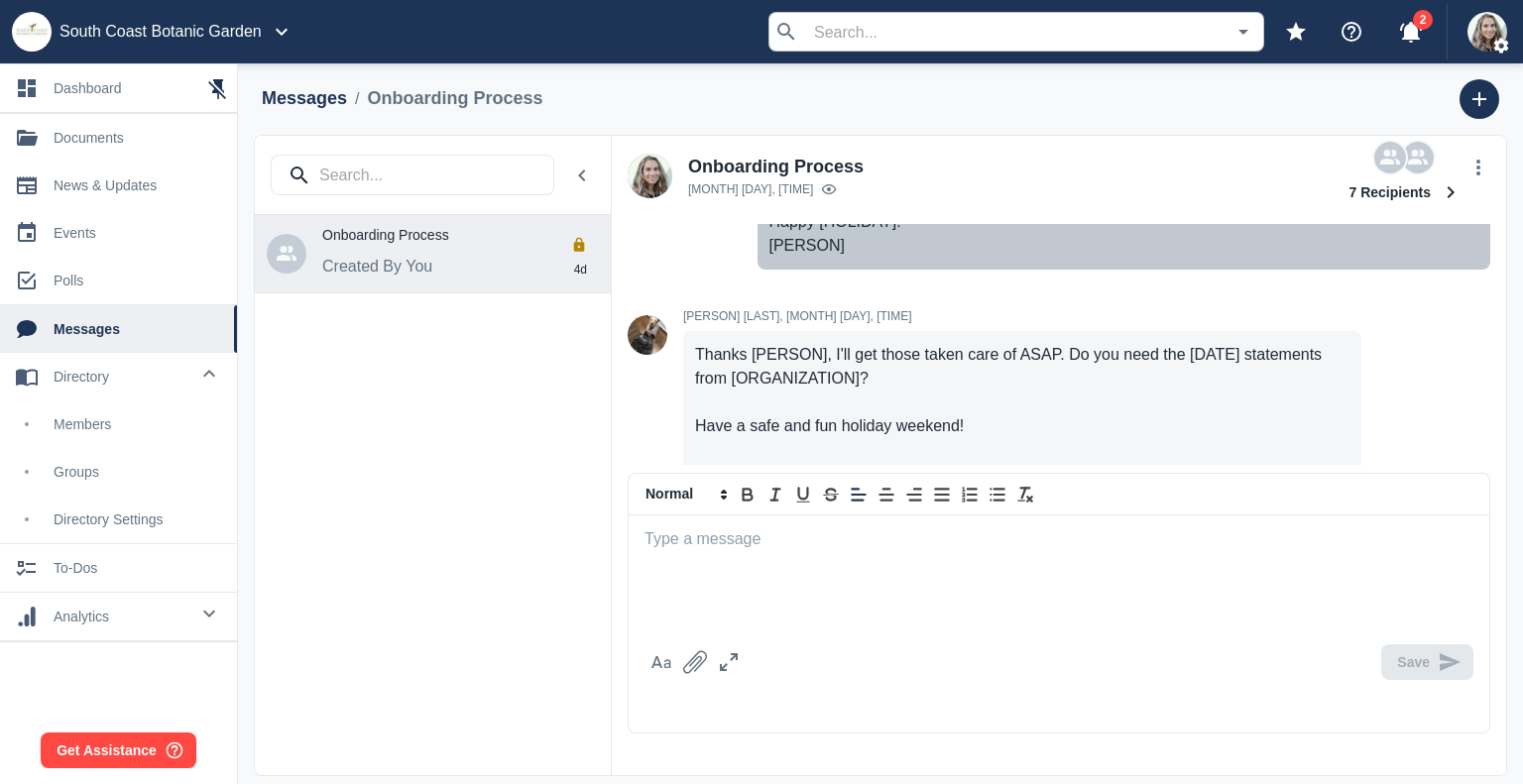 click at bounding box center [1059, 576] 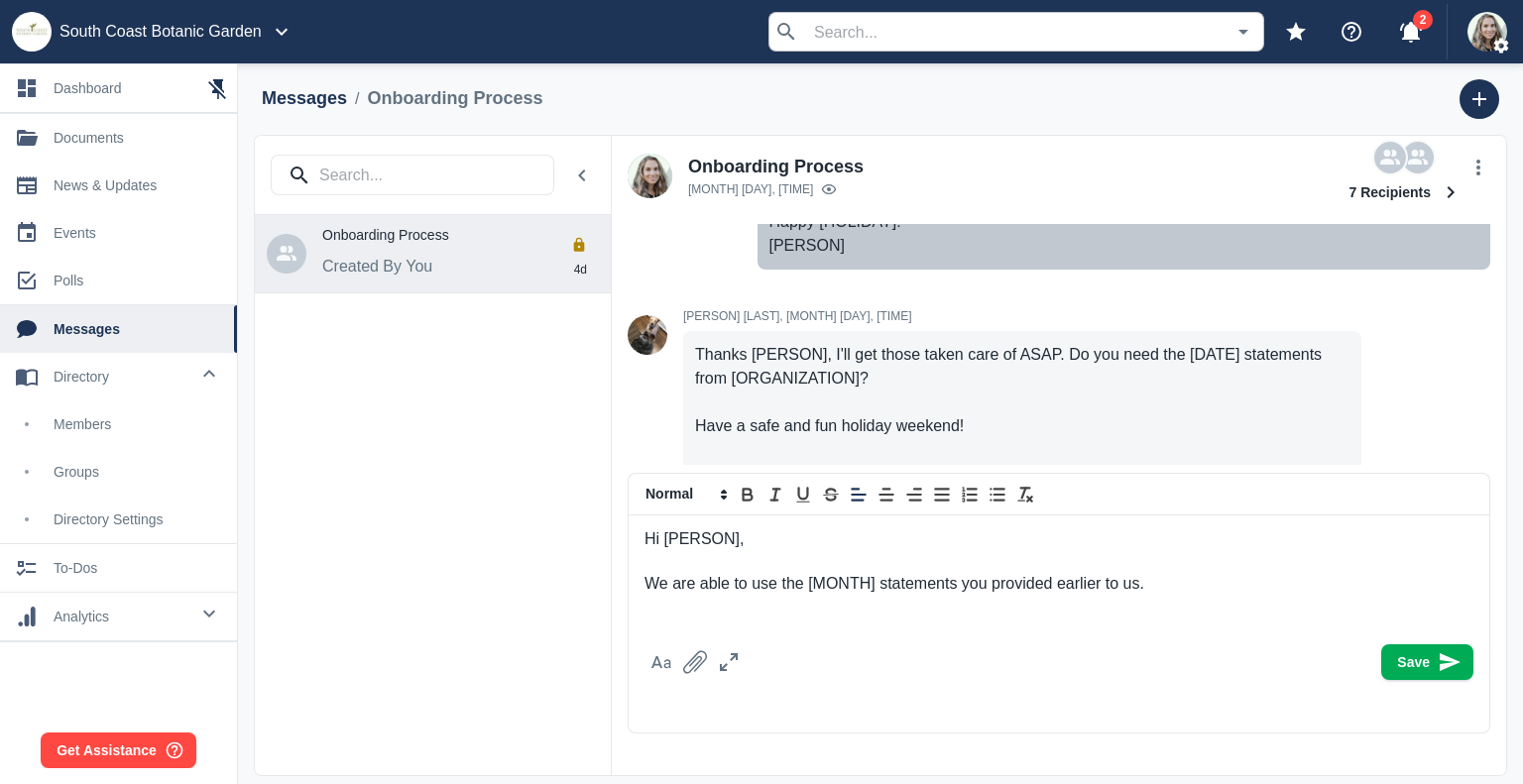 click on "Hi [PERSON], We are able to use the [MONTH] statements you provided earlier to us." at bounding box center [1059, 576] 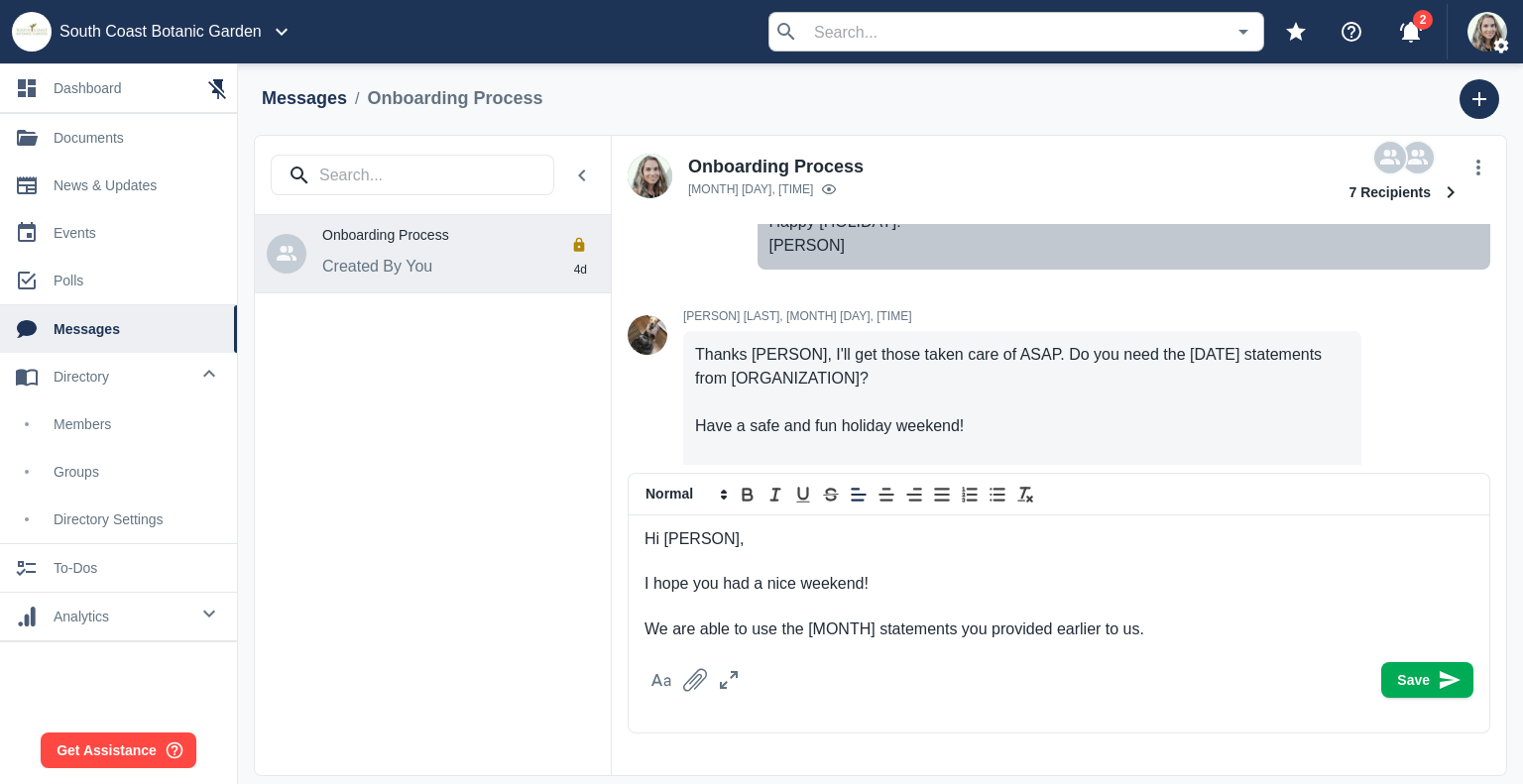 click on "We are able to use the [MONTH] statements you provided earlier to us." at bounding box center [1059, 629] 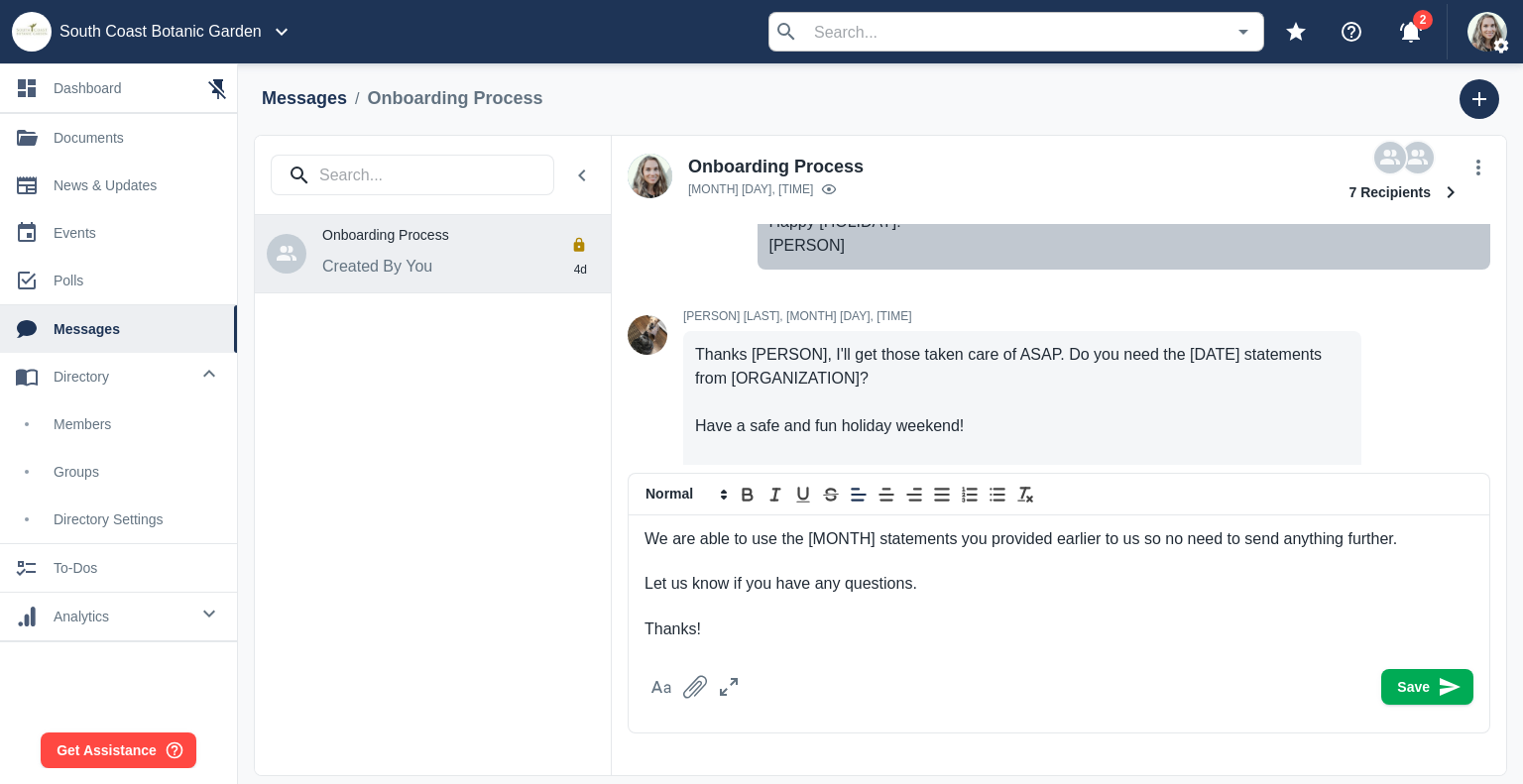 scroll, scrollTop: 91, scrollLeft: 0, axis: vertical 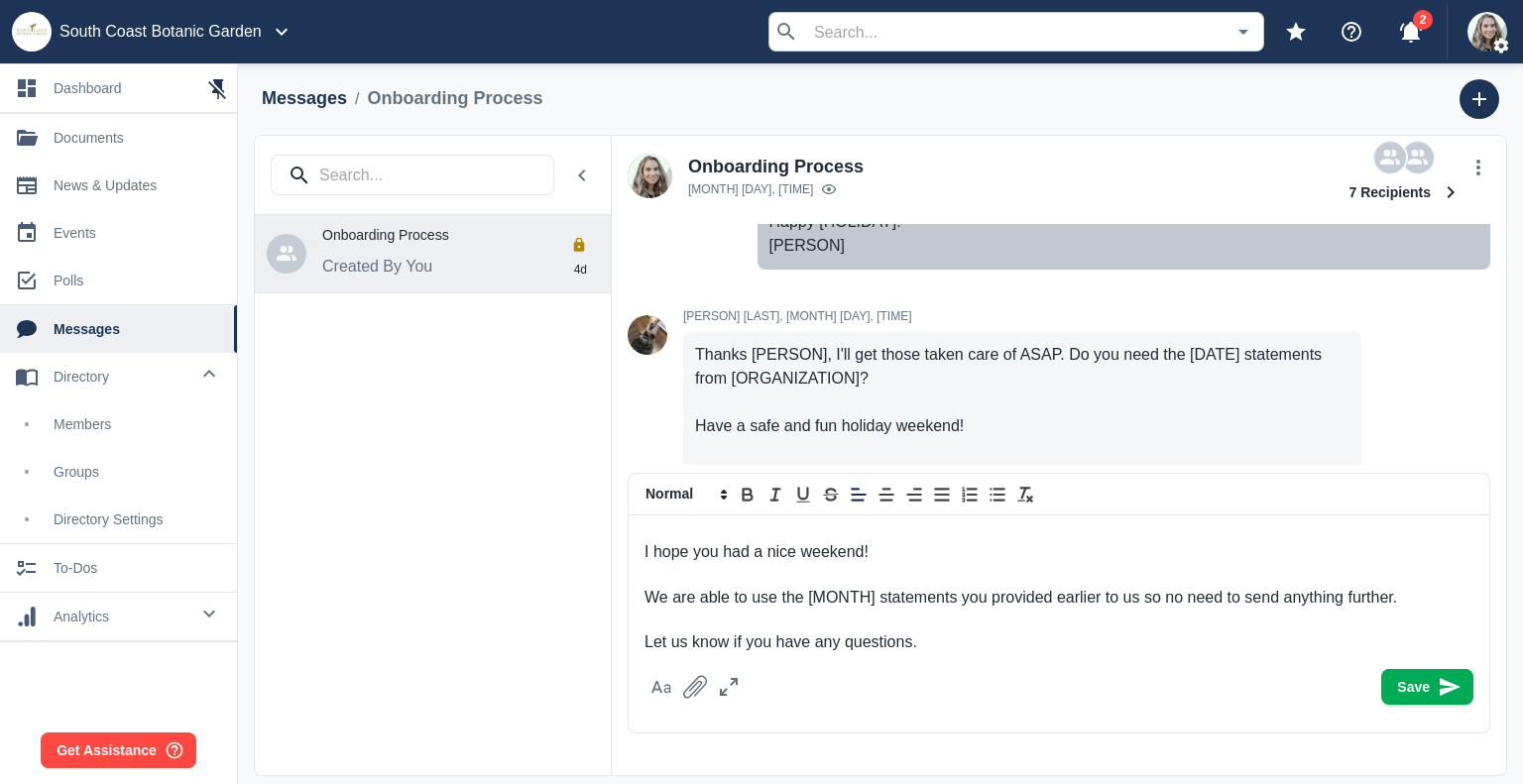 click on "Let us know if you have any questions." at bounding box center [1059, 642] 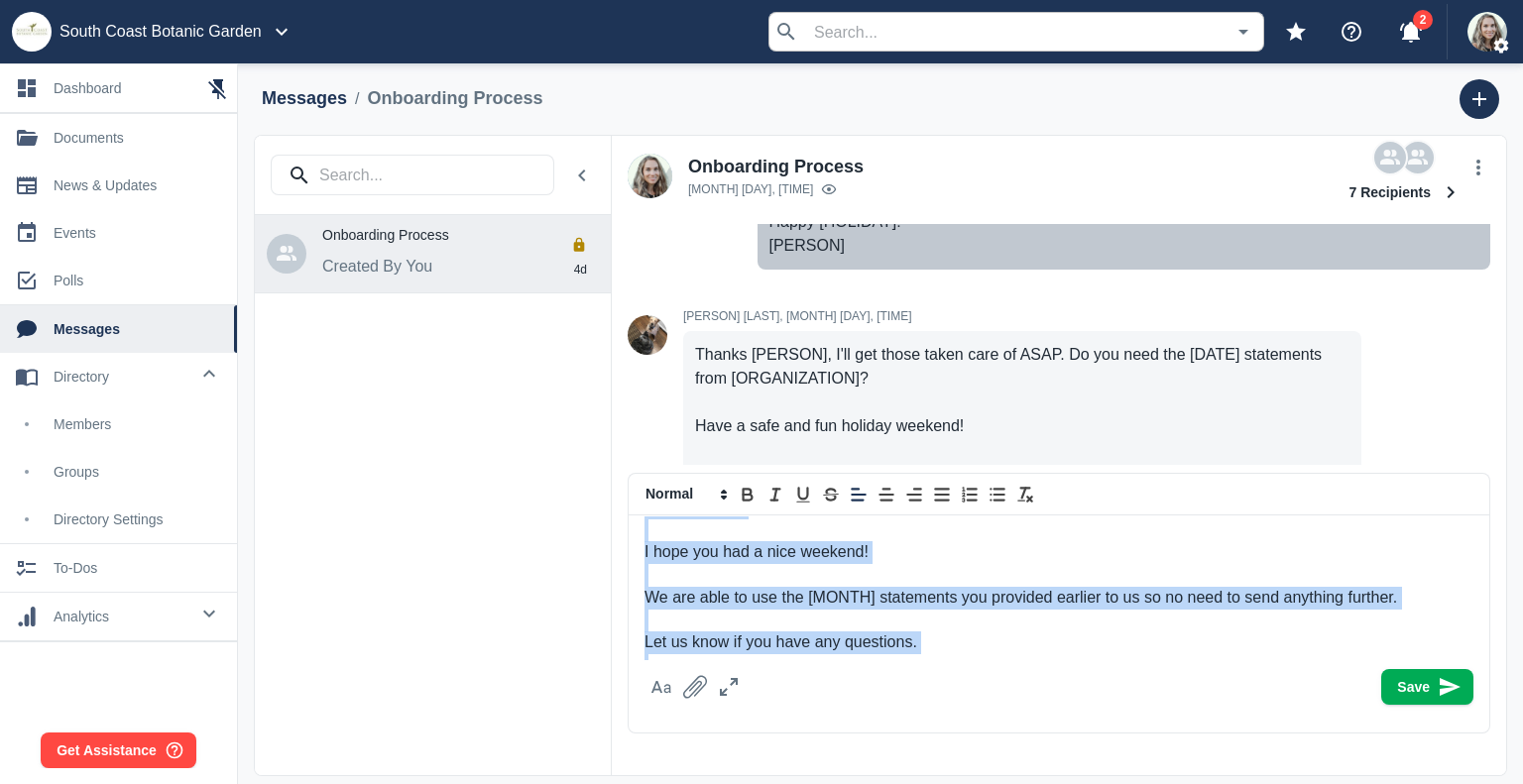 copy on "Hi [PERSON], I hope you had a nice weekend! We are able to use the [MONTH] statements you provided earlier to us so no need to send anything further. Let us know if you have any questions. Thanks! [PERSON]" 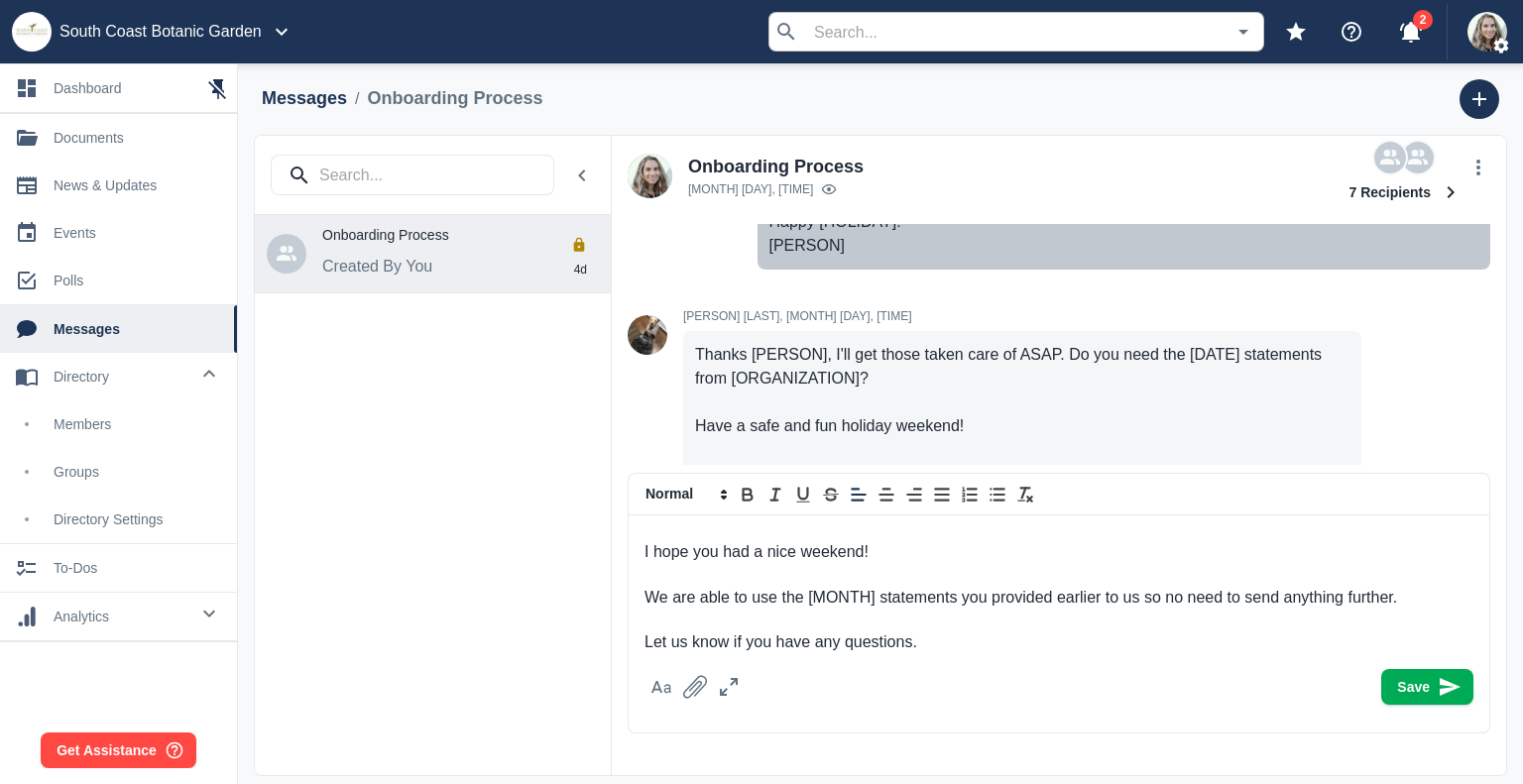 click at bounding box center [1059, 575] 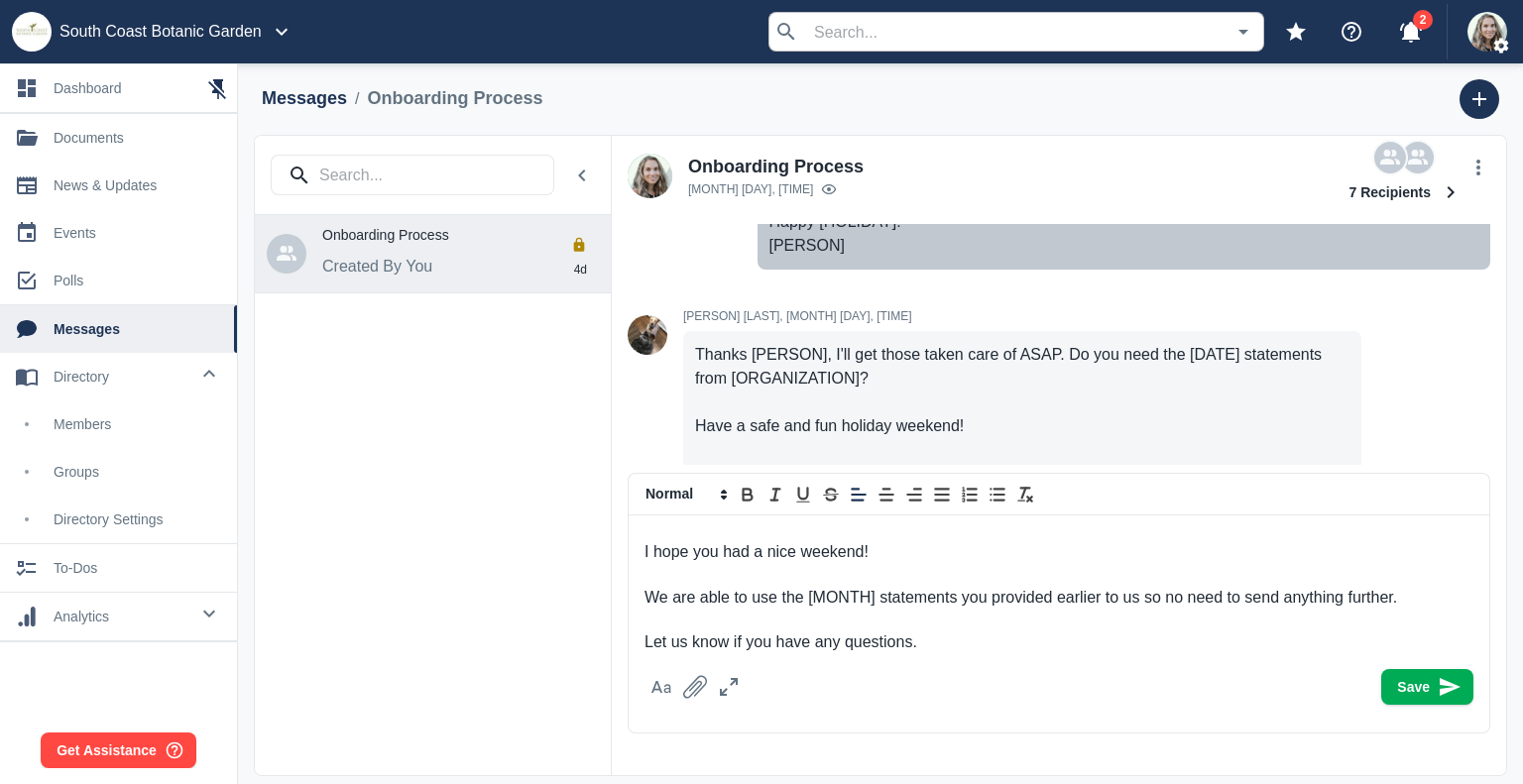 scroll, scrollTop: 0, scrollLeft: 0, axis: both 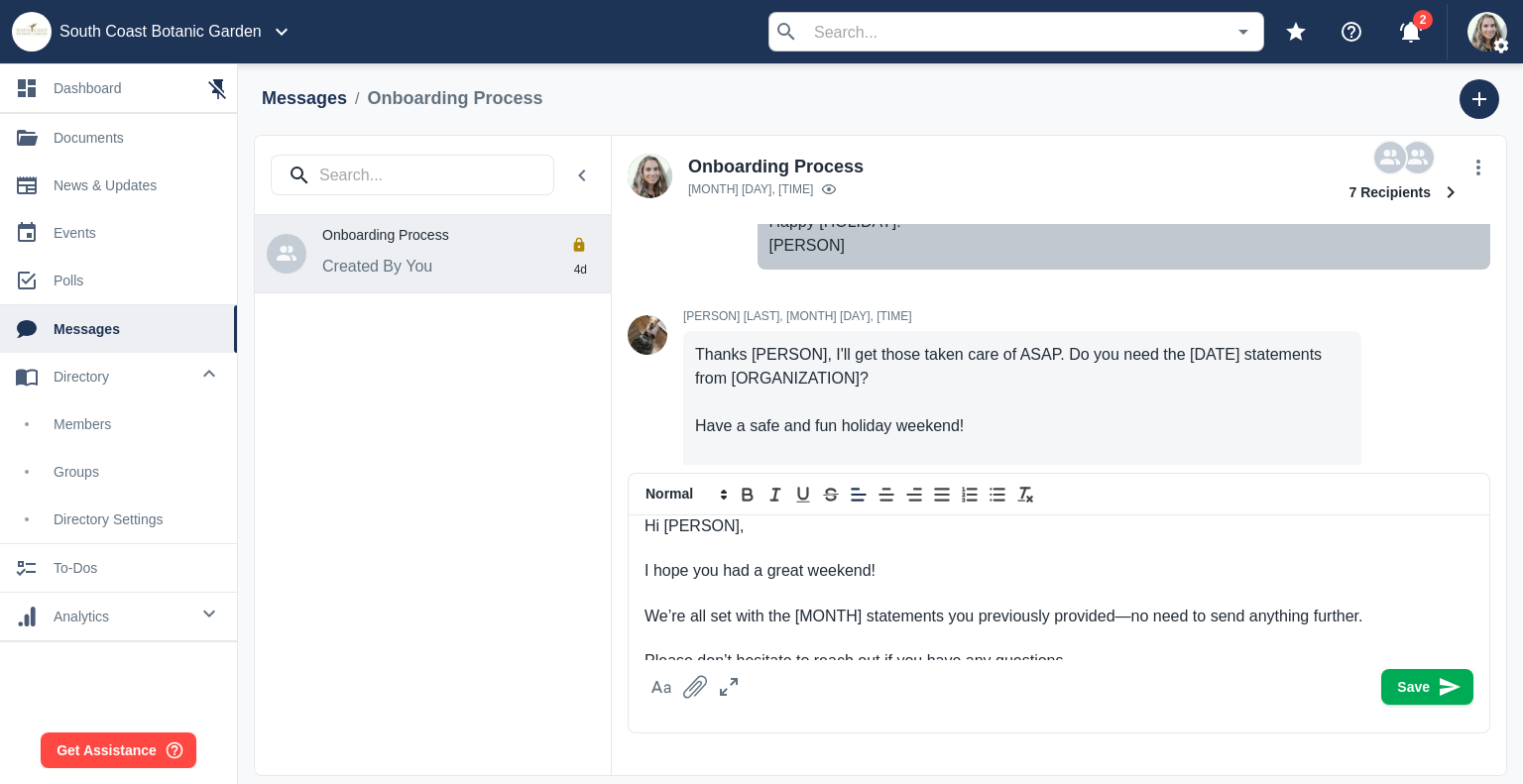 click on "We’re all set with the [MONTH] statements you previously provided—no need to send anything further." at bounding box center (1059, 616) 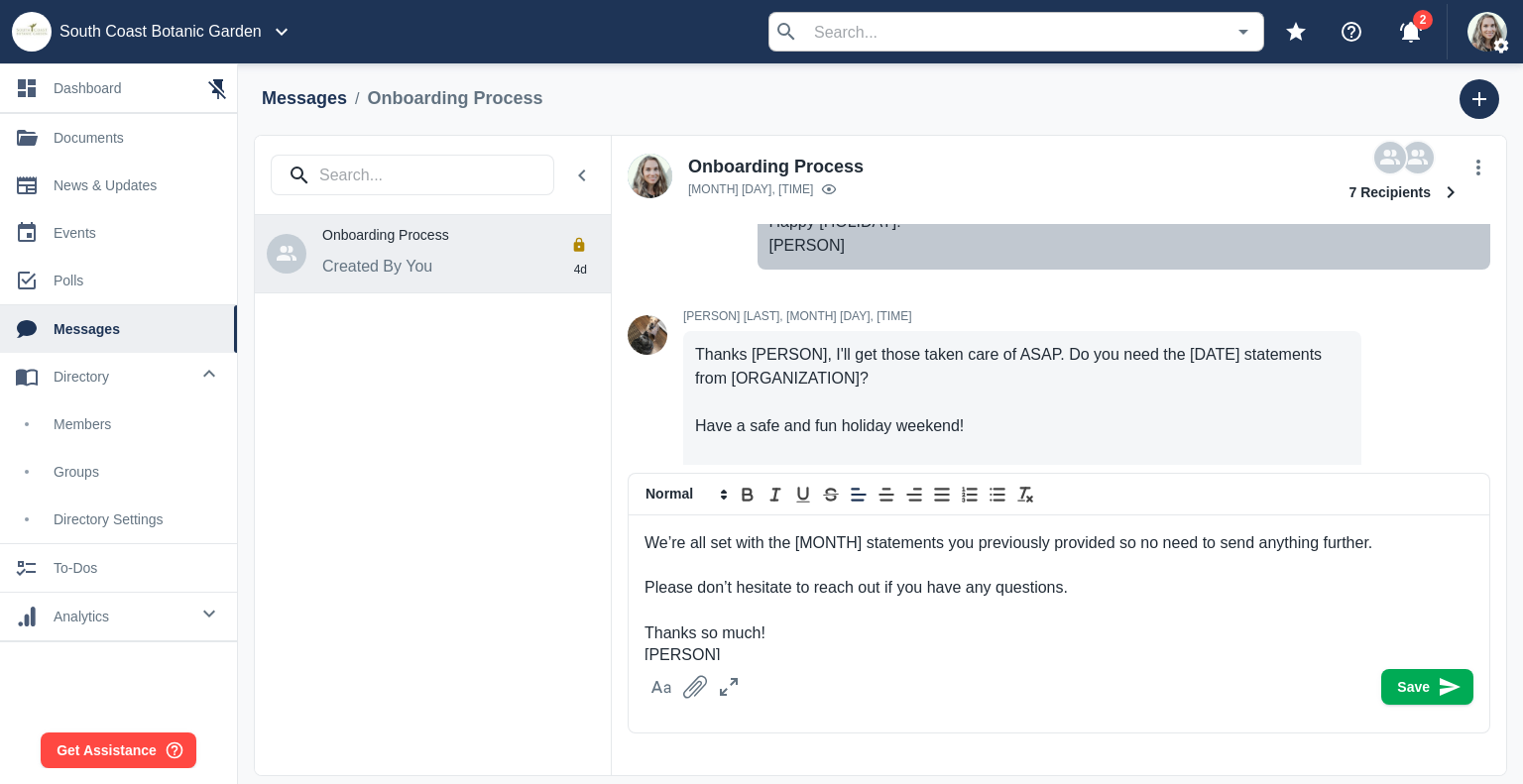 scroll, scrollTop: 105, scrollLeft: 0, axis: vertical 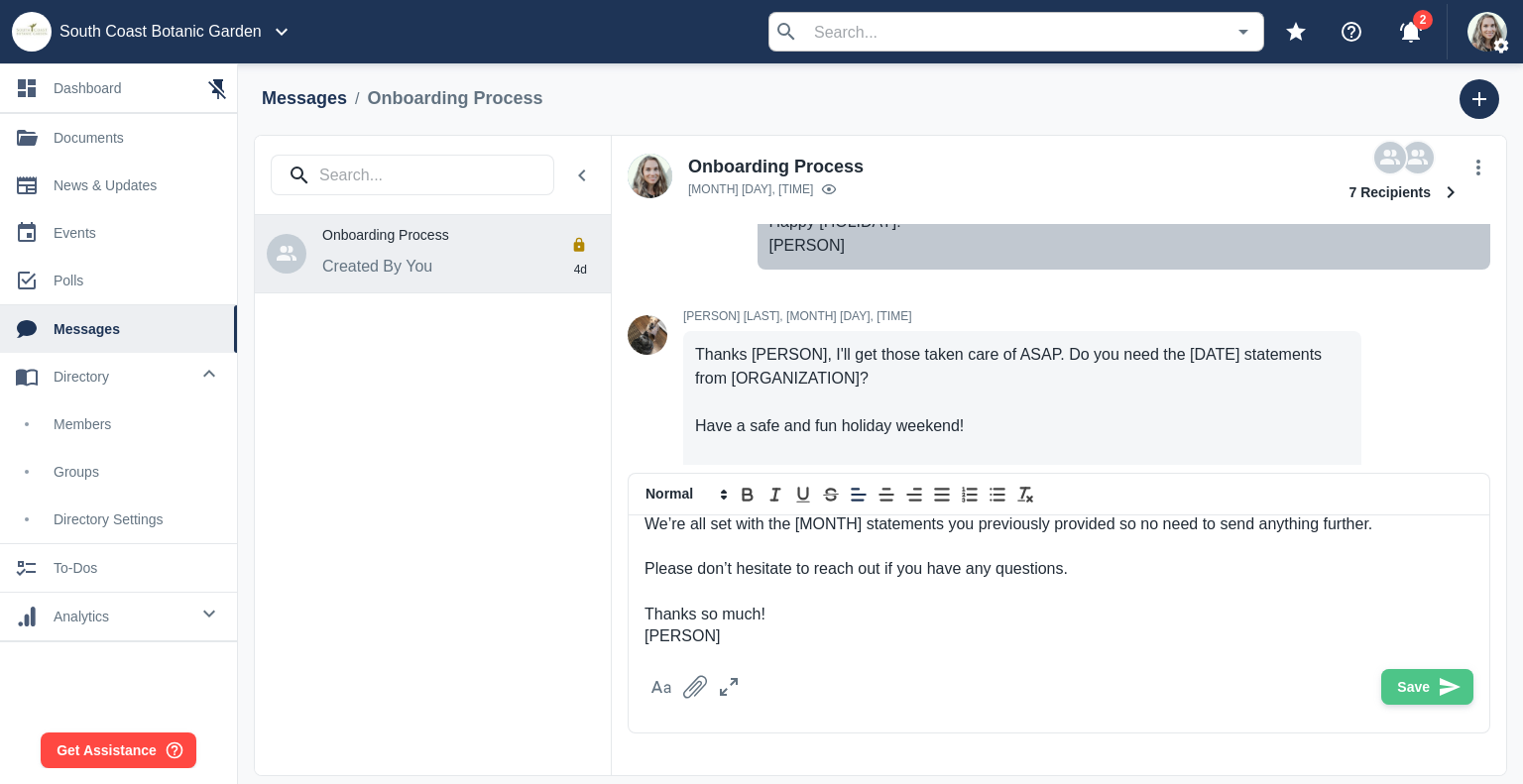 click on "Save" at bounding box center [1427, 687] 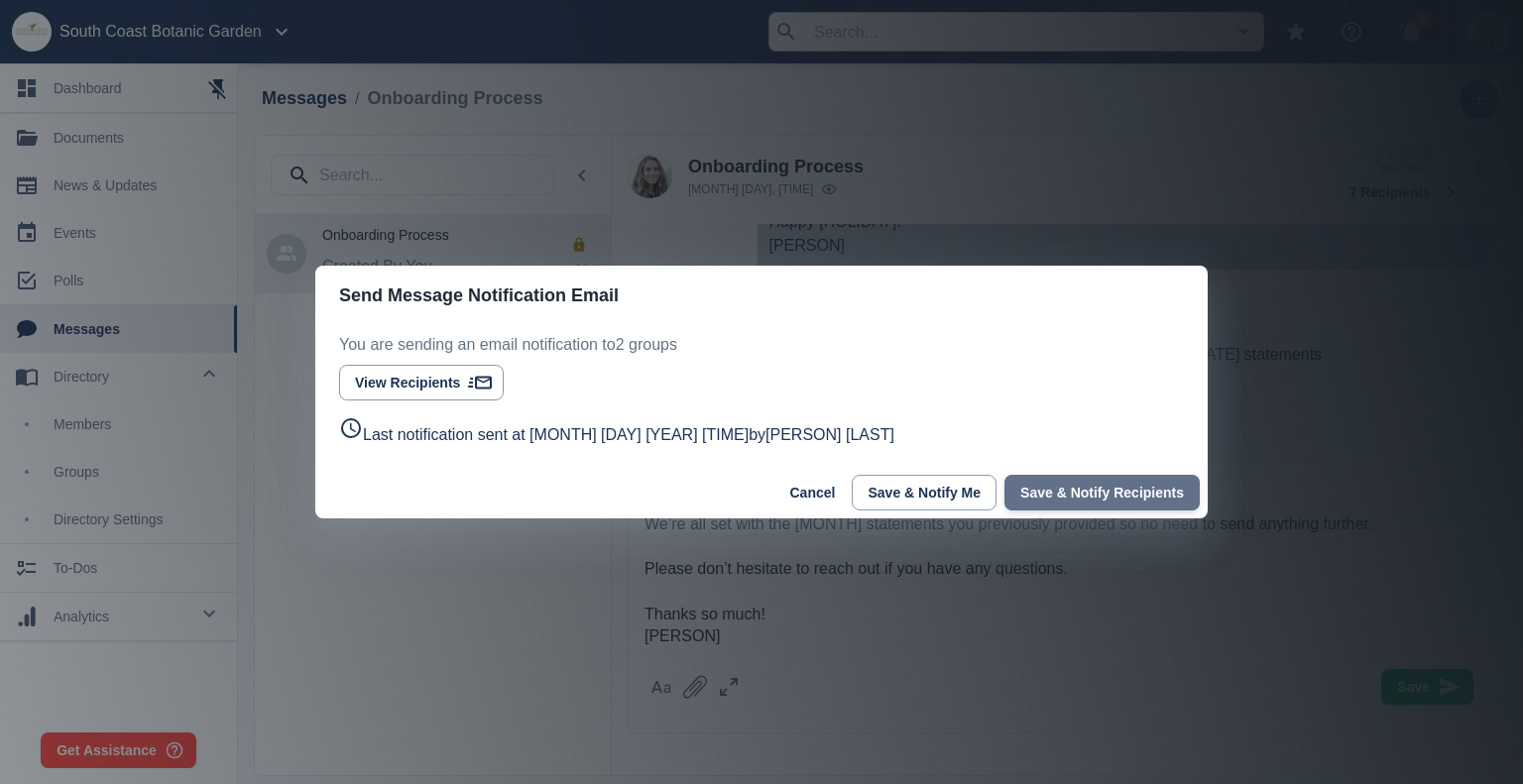 click on "Save & Notify Recipients" at bounding box center (1102, 493) 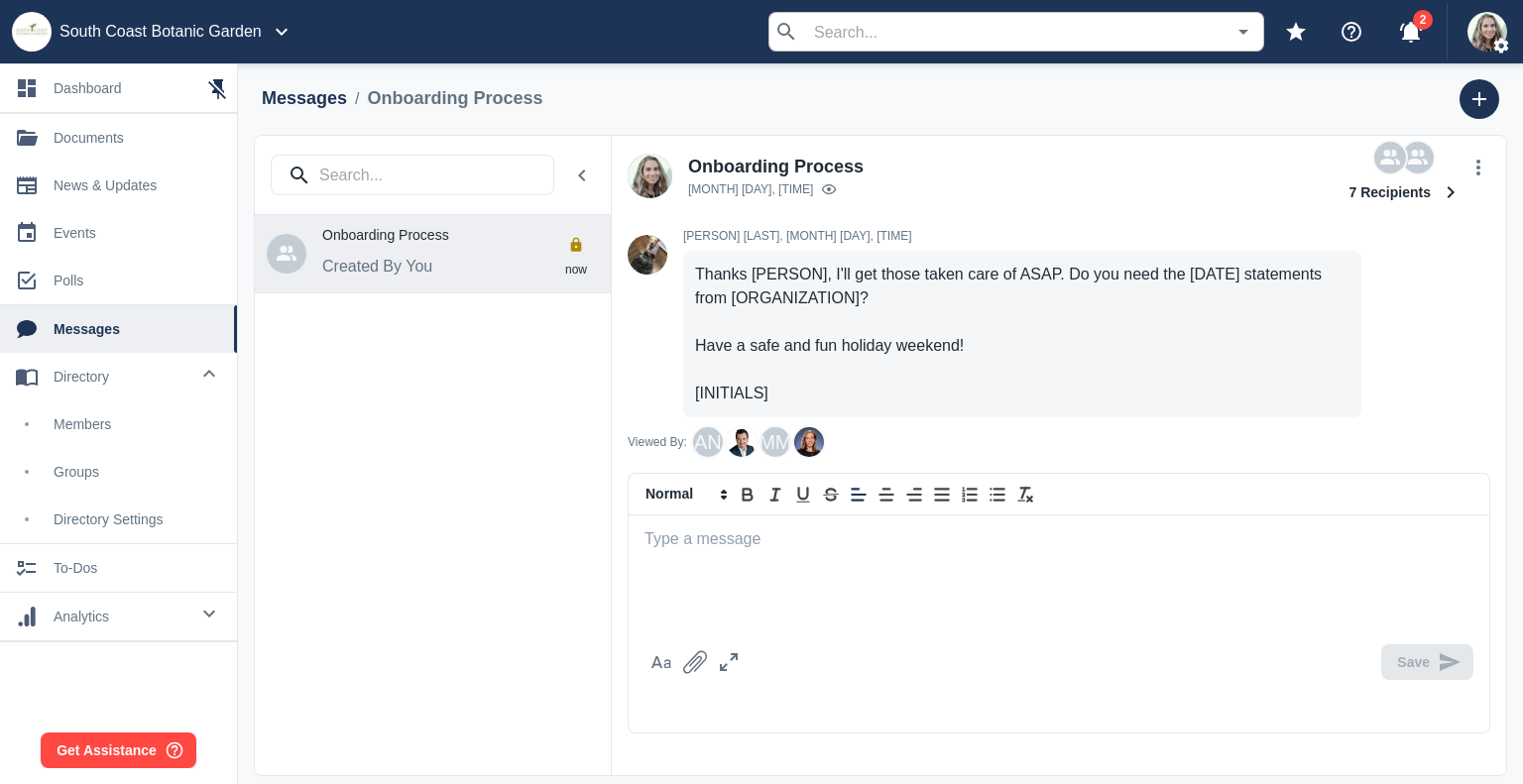scroll, scrollTop: 1349, scrollLeft: 0, axis: vertical 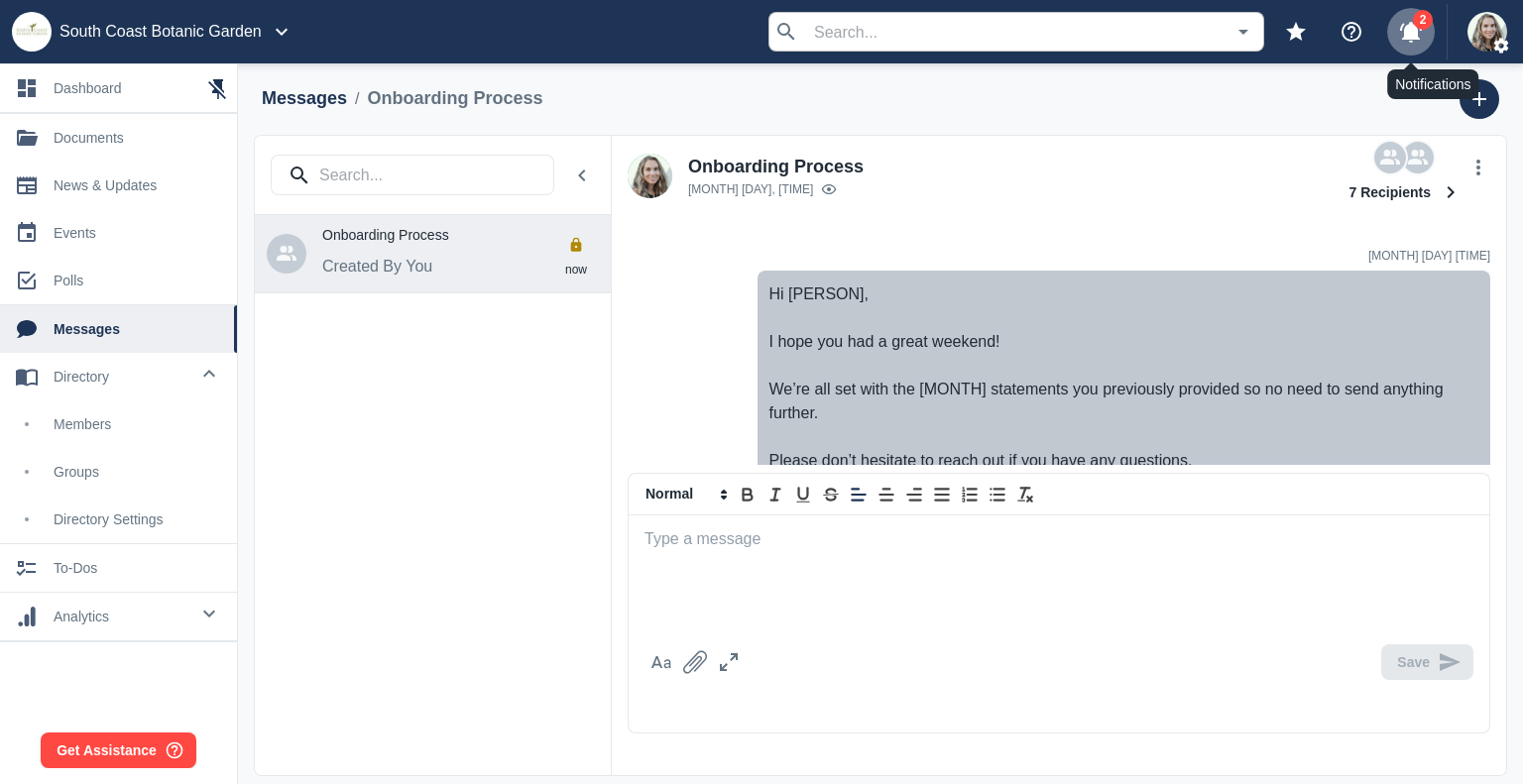 click at bounding box center [1411, 32] 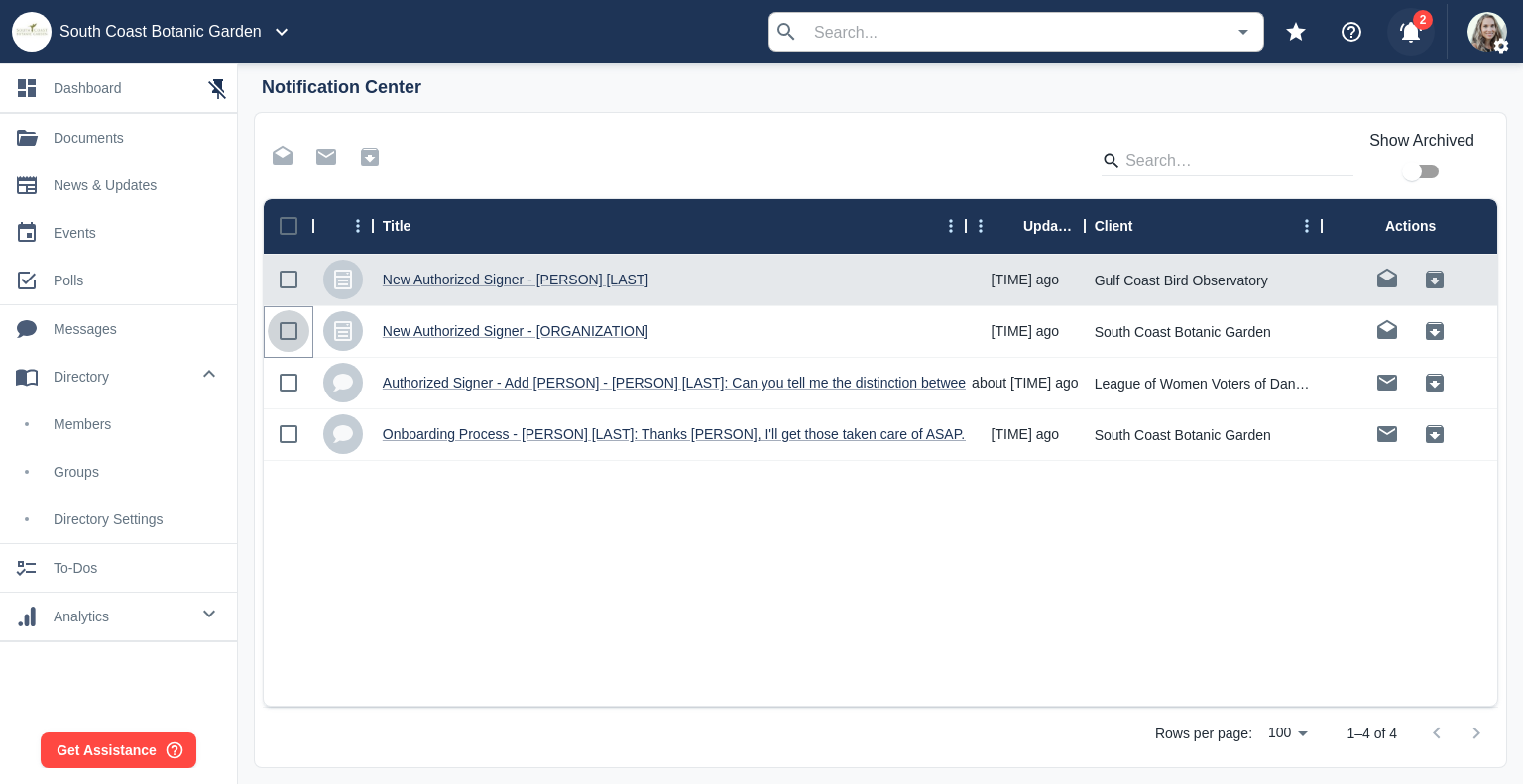 click at bounding box center (289, 331) 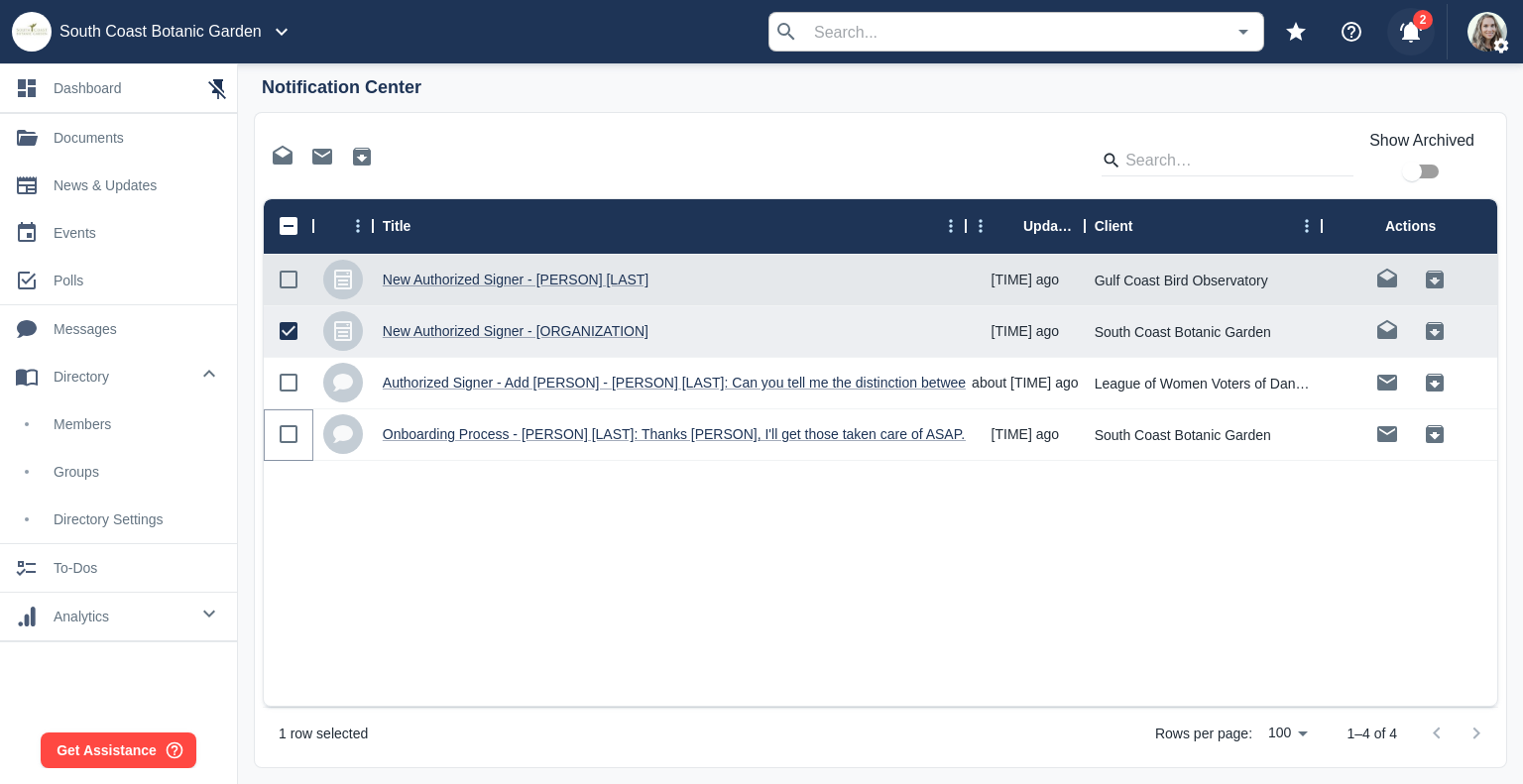 click at bounding box center [289, 434] 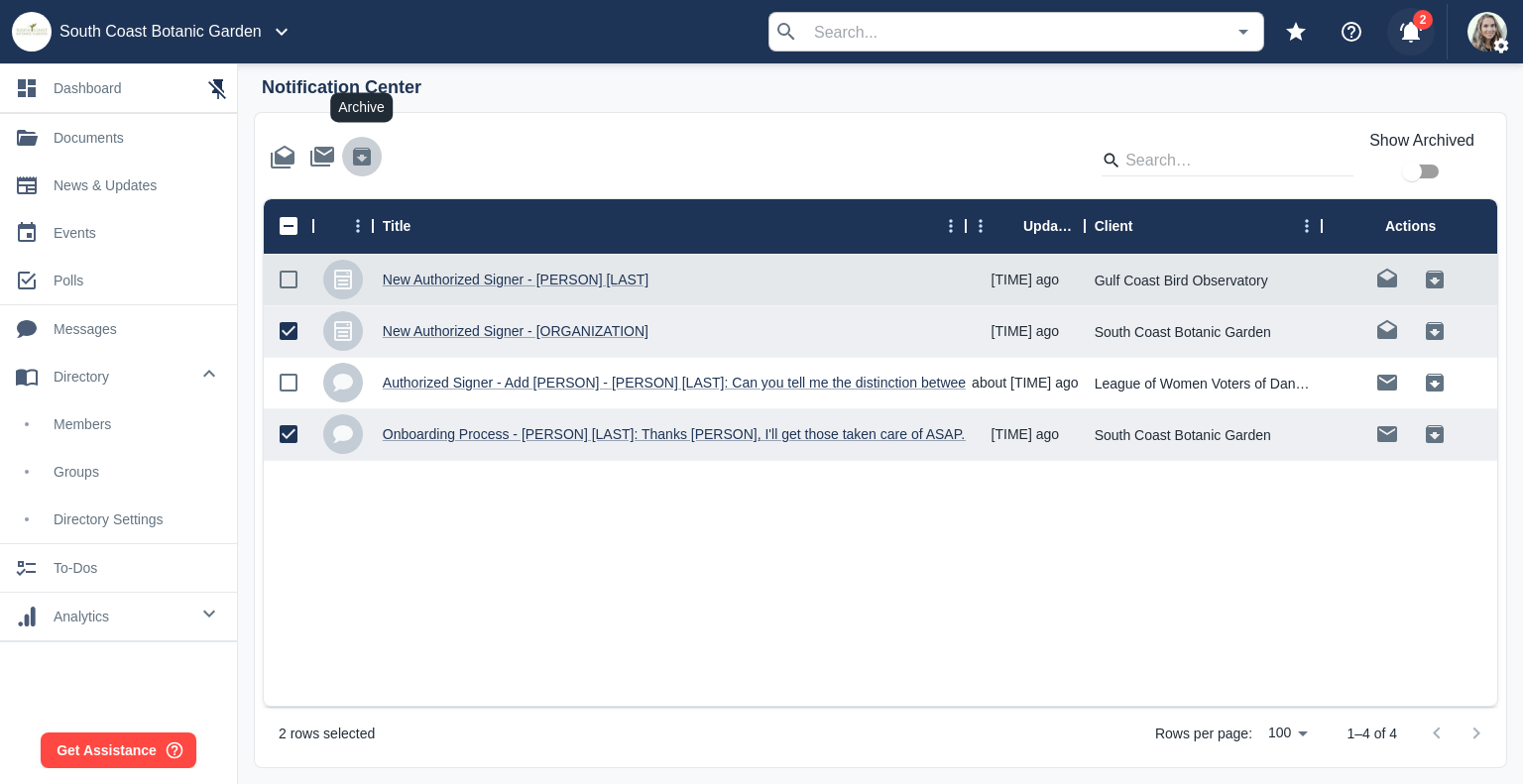 click at bounding box center [362, 157] 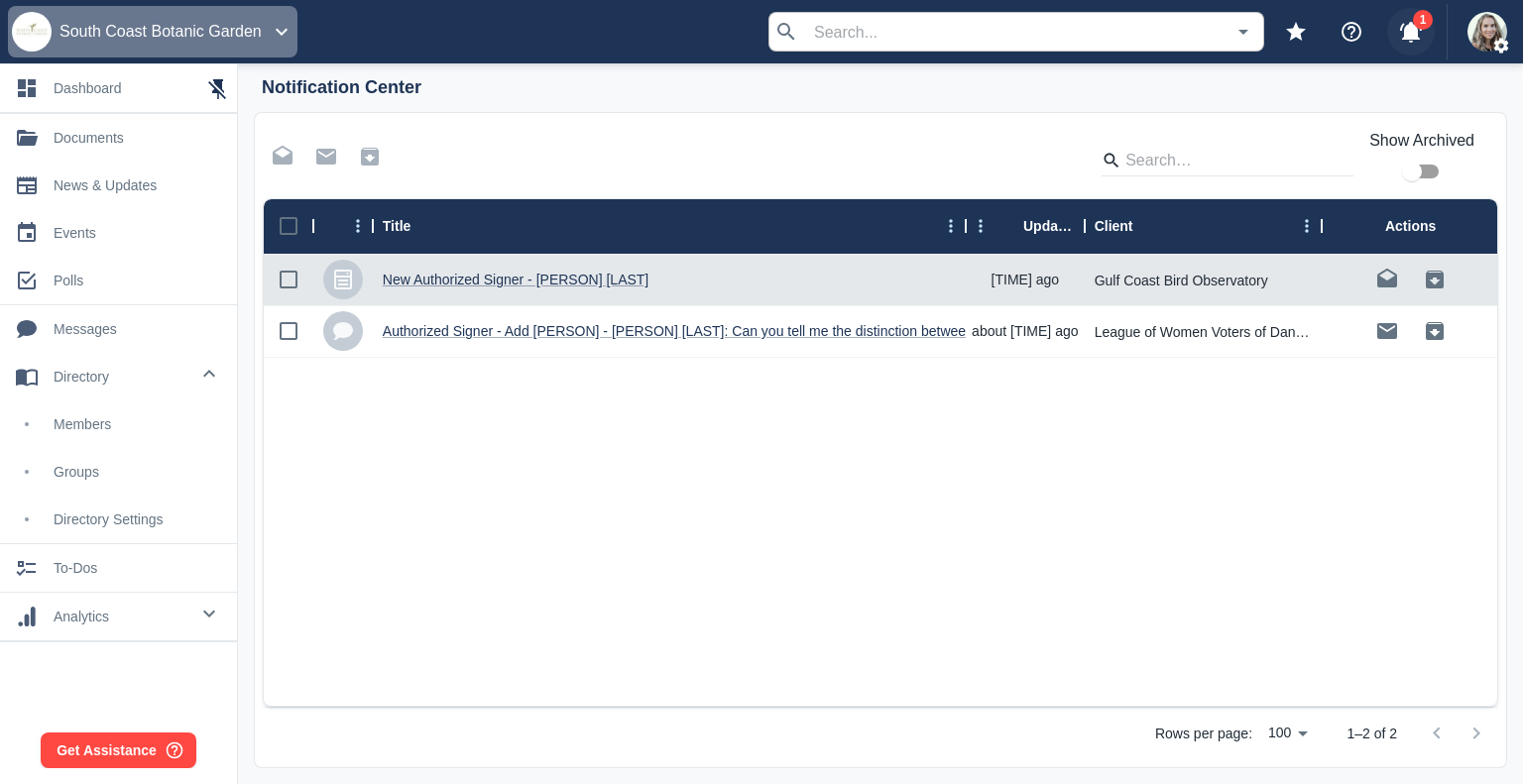 click on "South Coast Botanic Garden" at bounding box center (161, 32) 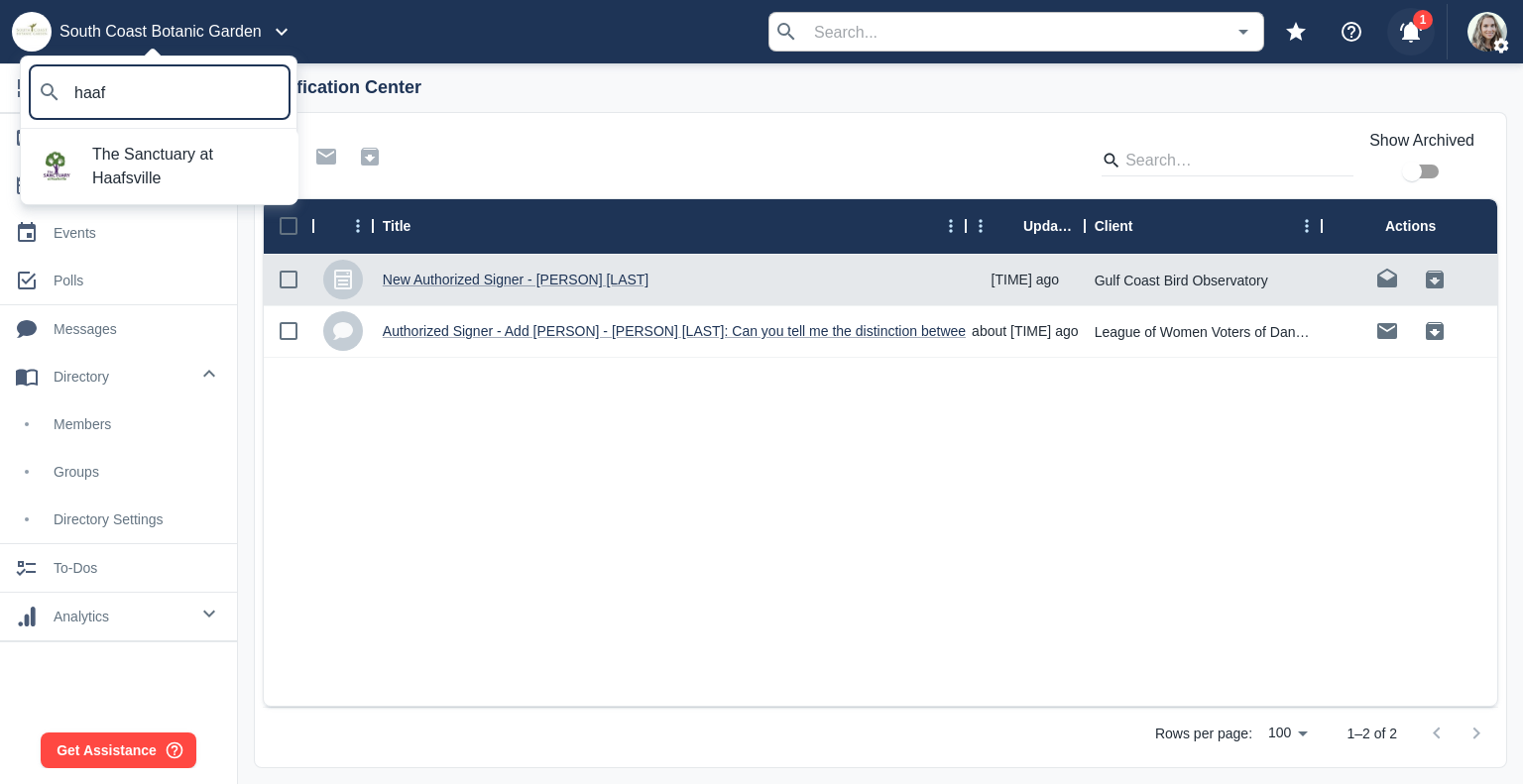 click on "The Sanctuary at Haafsville" at bounding box center [187, 167] 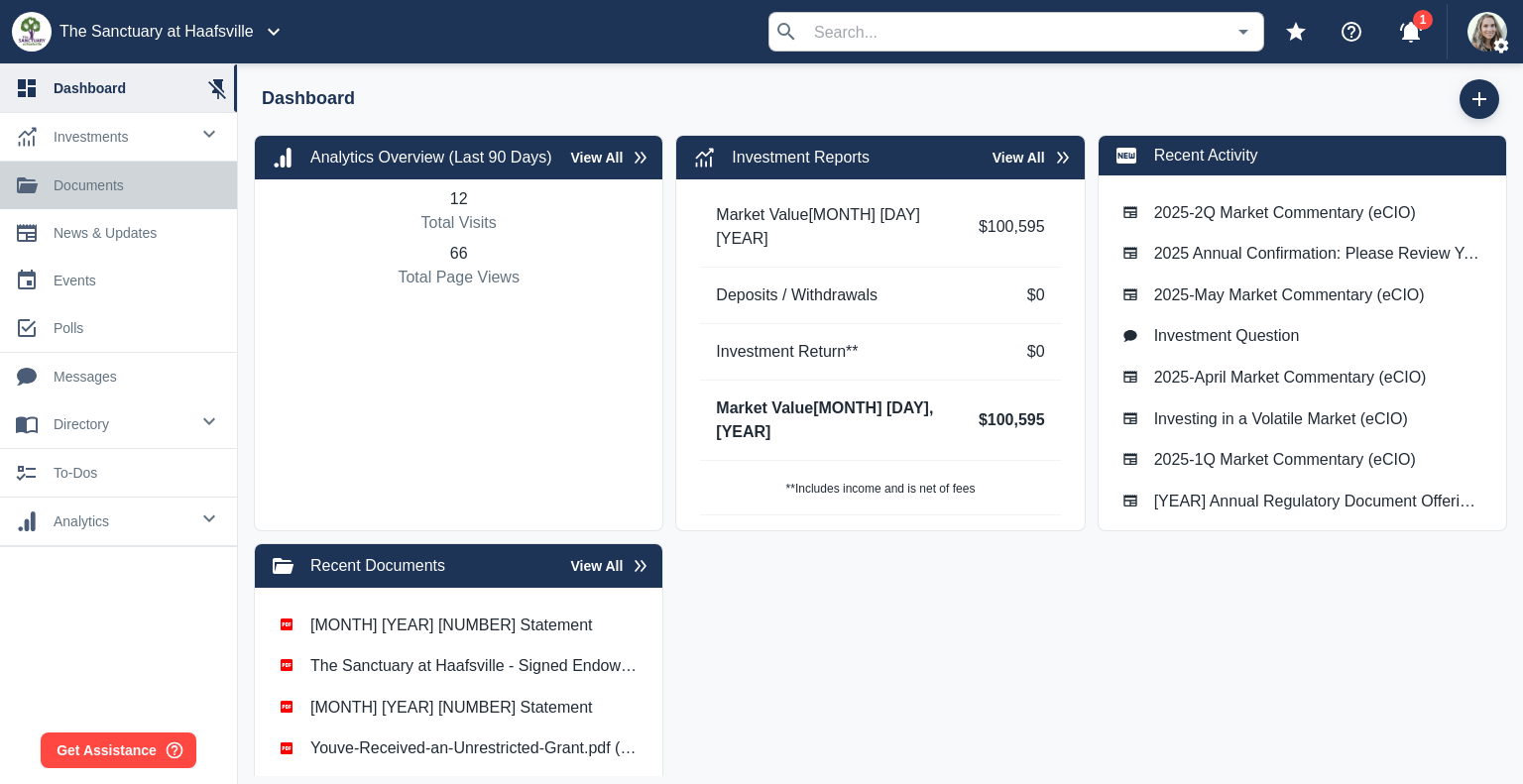 click on "documents" at bounding box center [118, 185] 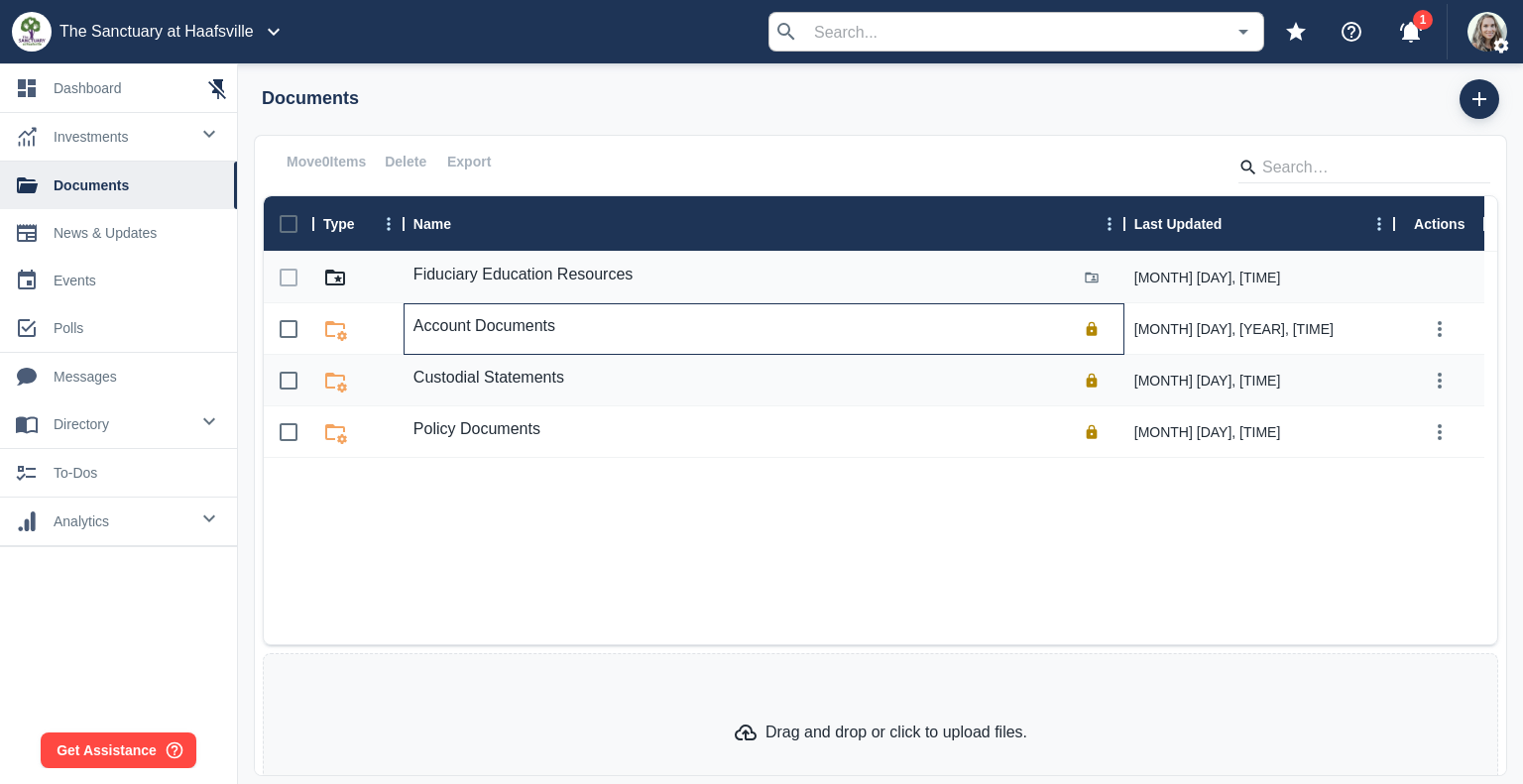 click on "Account Documents" at bounding box center [484, 326] 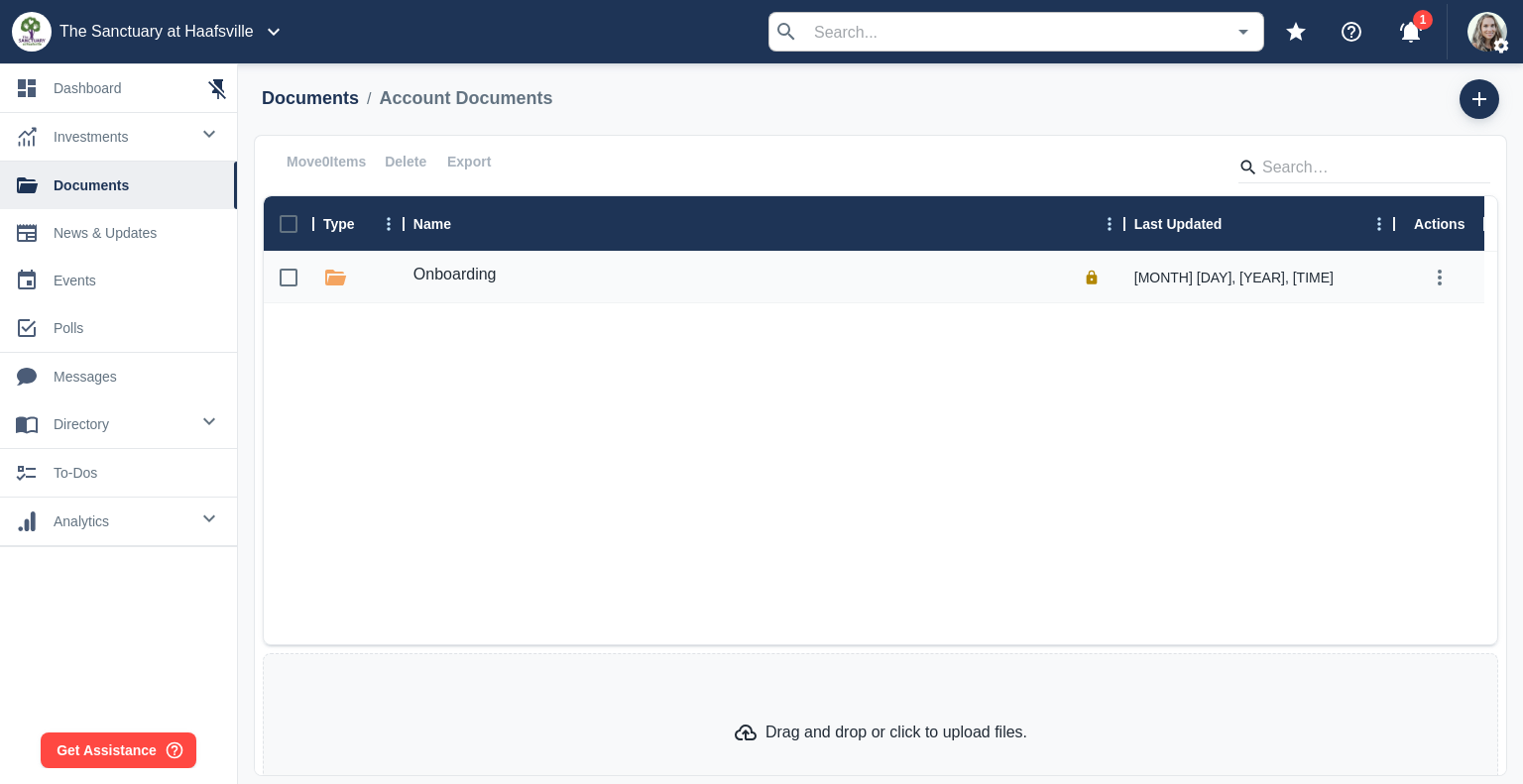 click on "Documents" at bounding box center [310, 98] 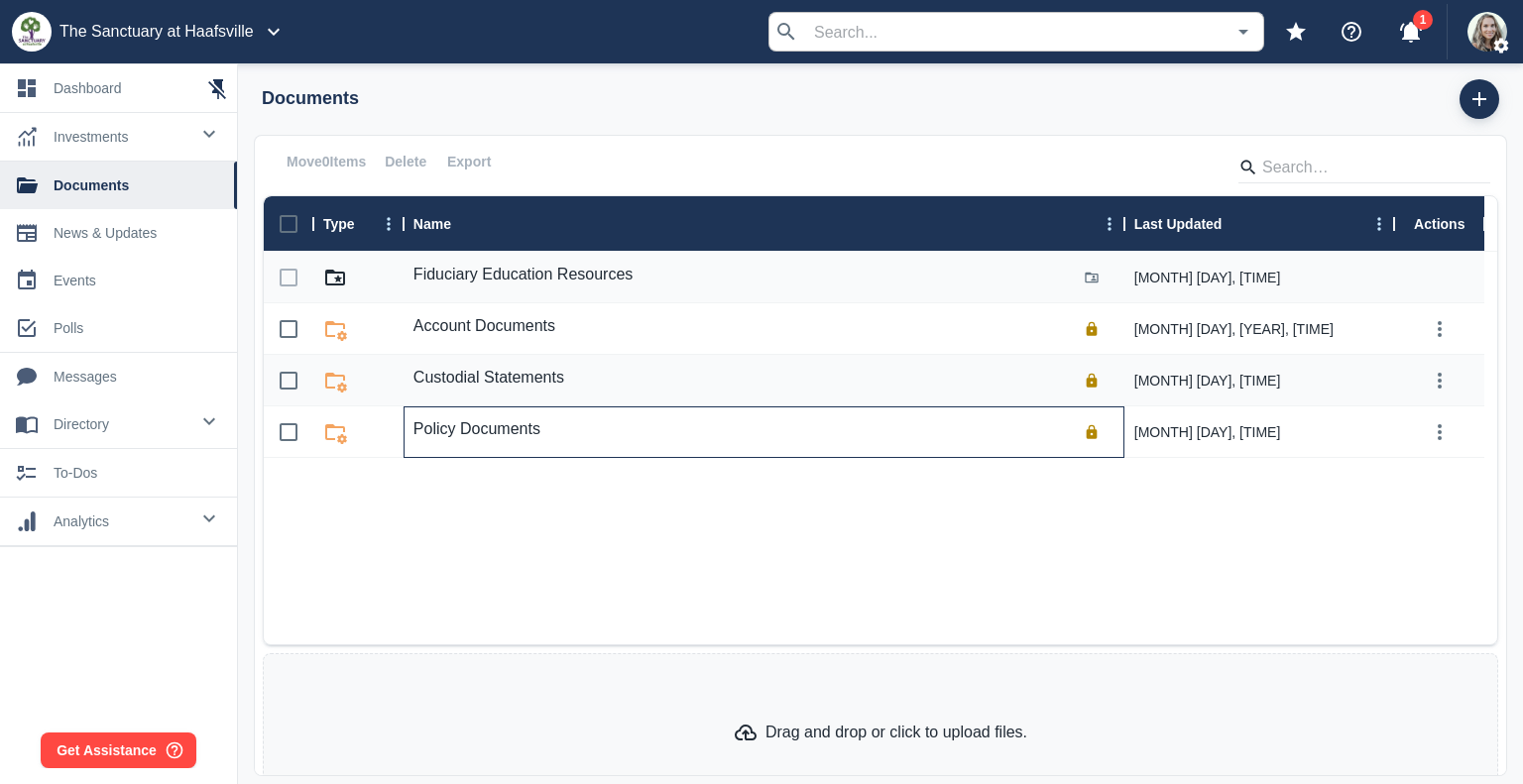 click on "Policy Documents" at bounding box center [477, 429] 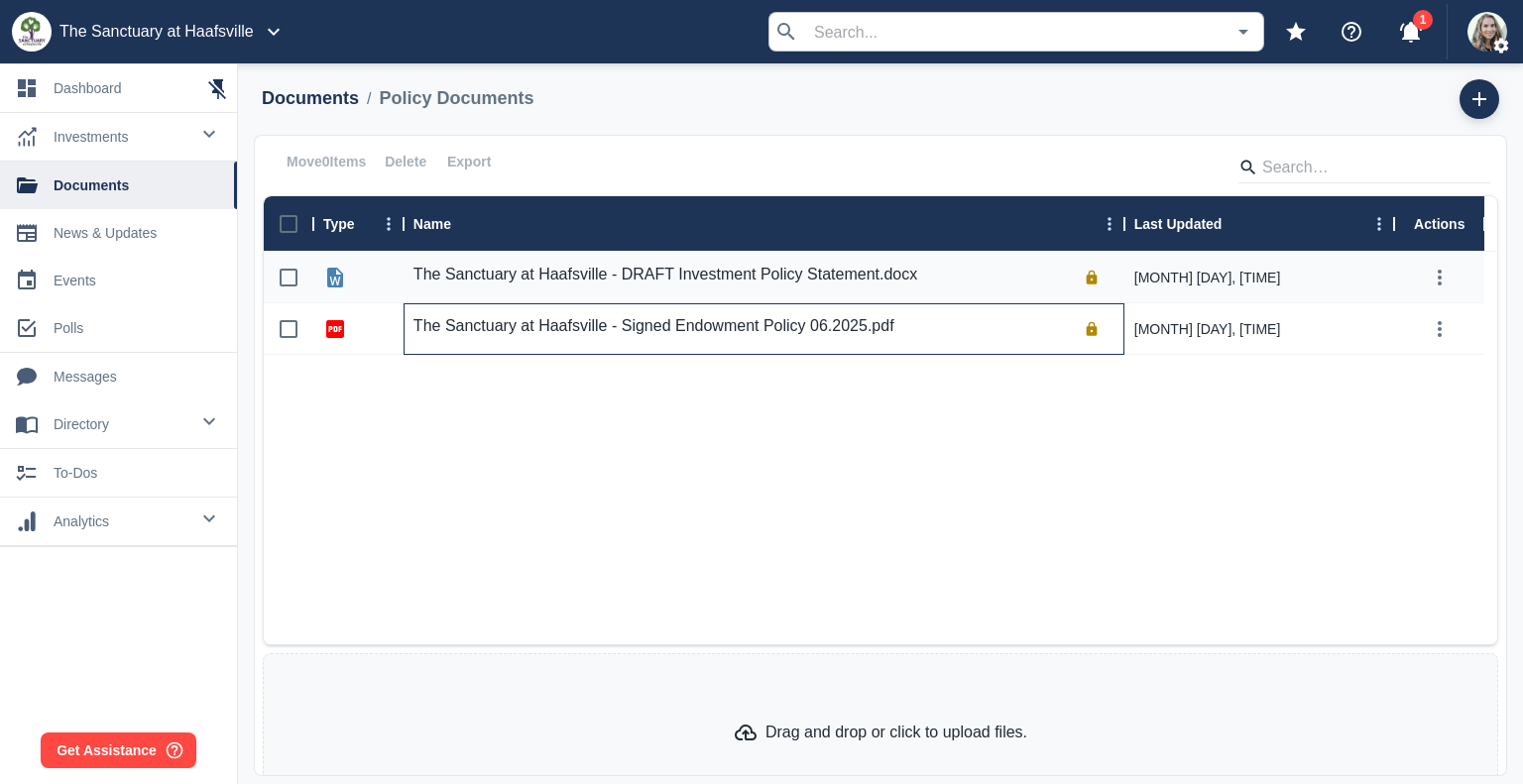 click on "The Sanctuary at Haafsville - Signed Endowment Policy 06.2025.pdf" at bounding box center [763, 329] 